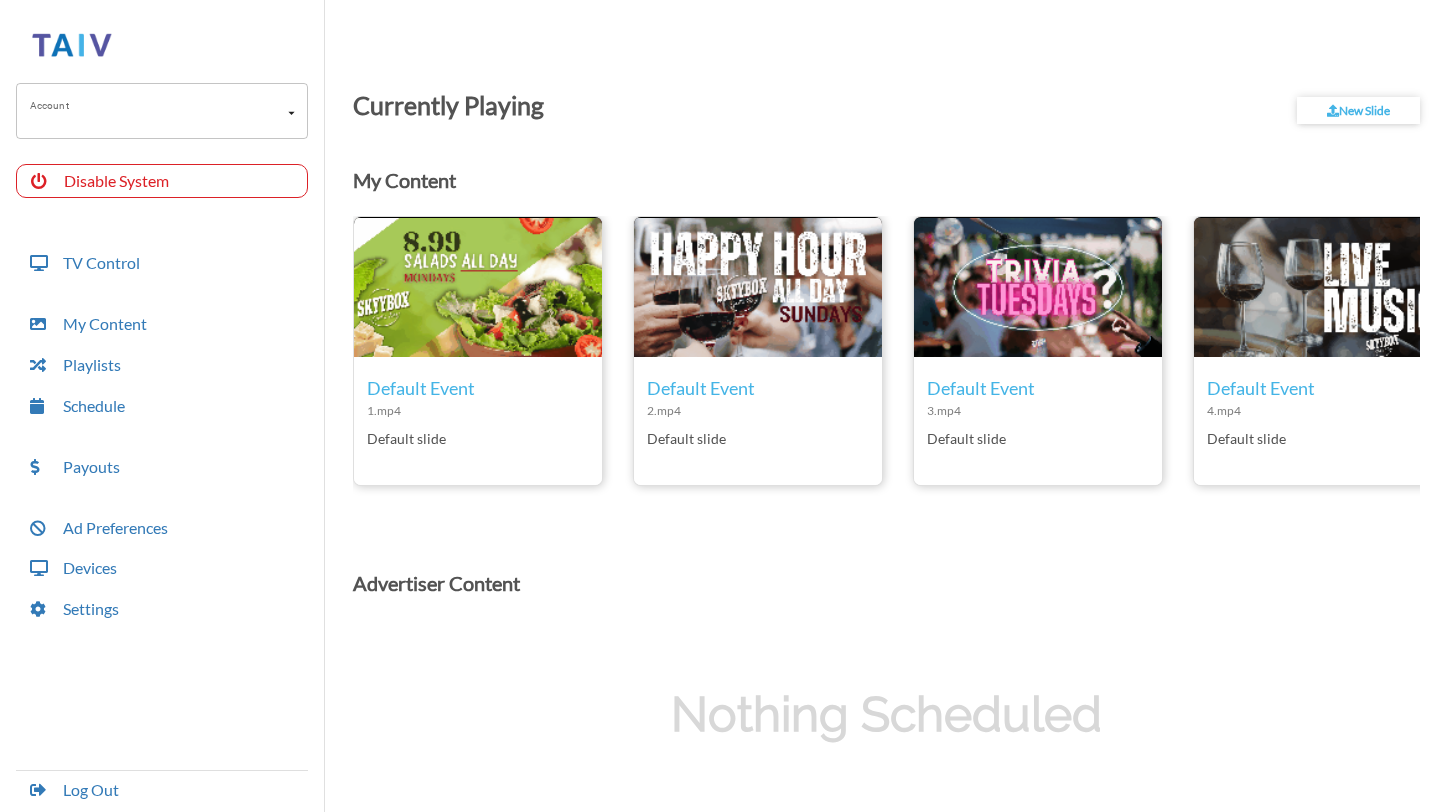 scroll, scrollTop: 0, scrollLeft: 0, axis: both 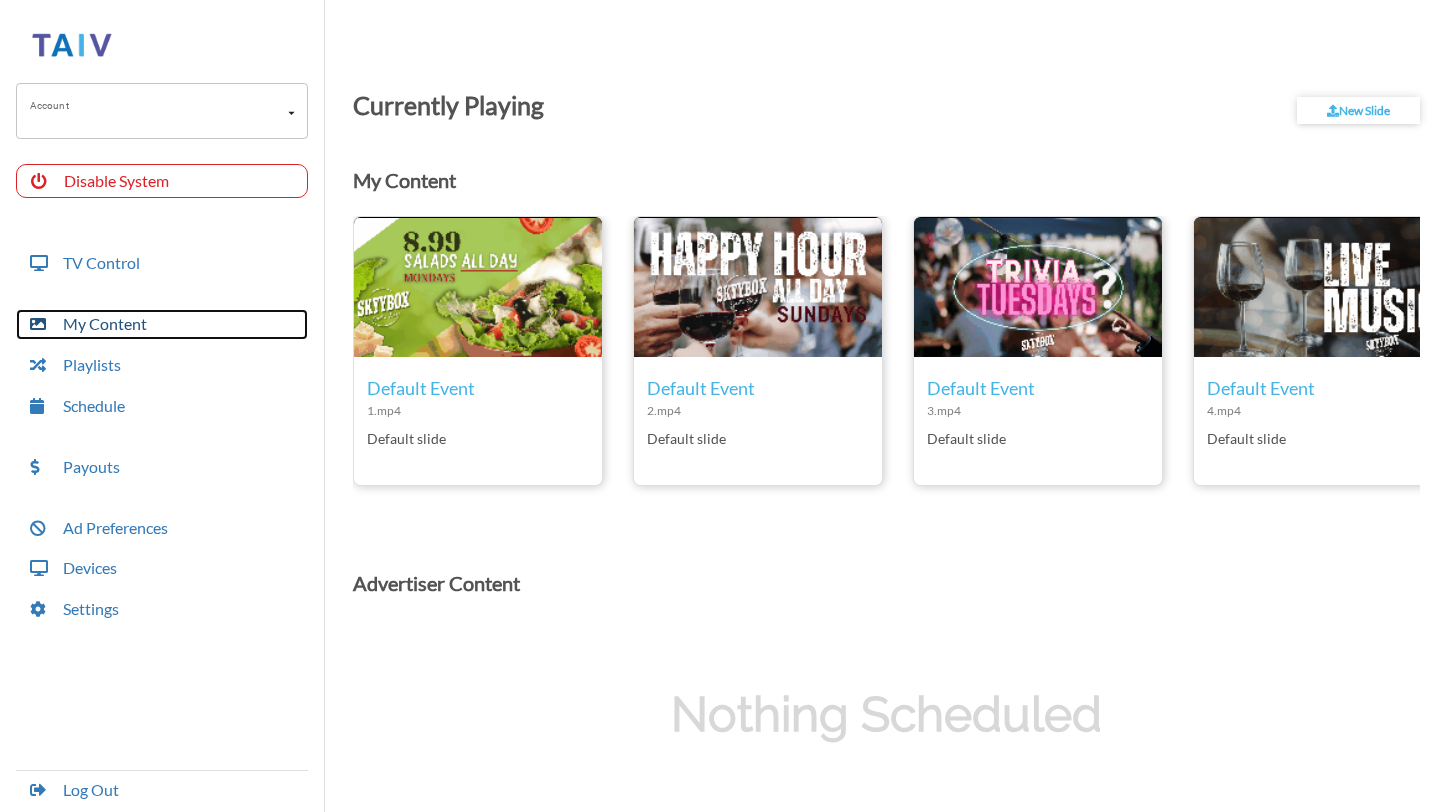 click on "My Content" at bounding box center [162, 324] 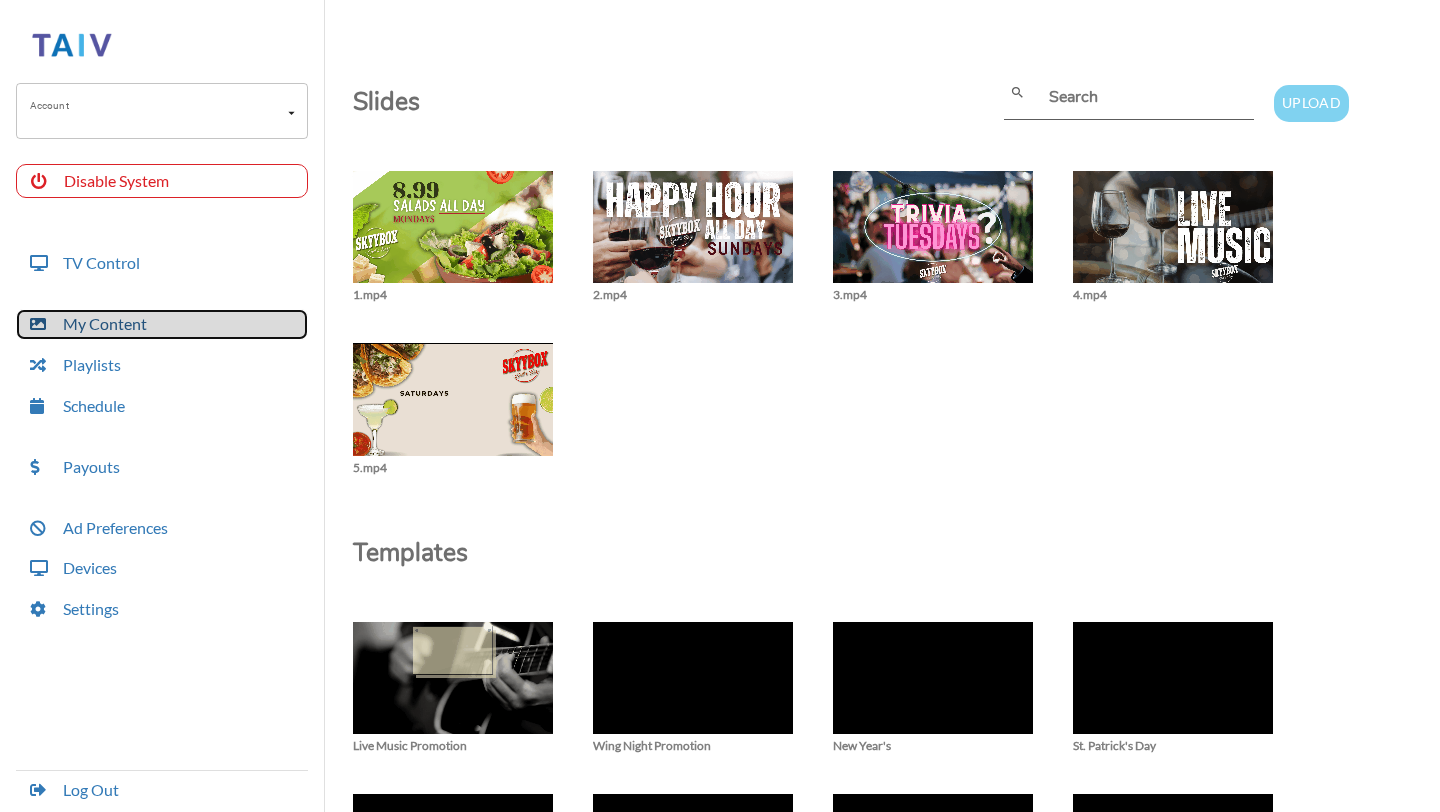 scroll, scrollTop: 7, scrollLeft: 0, axis: vertical 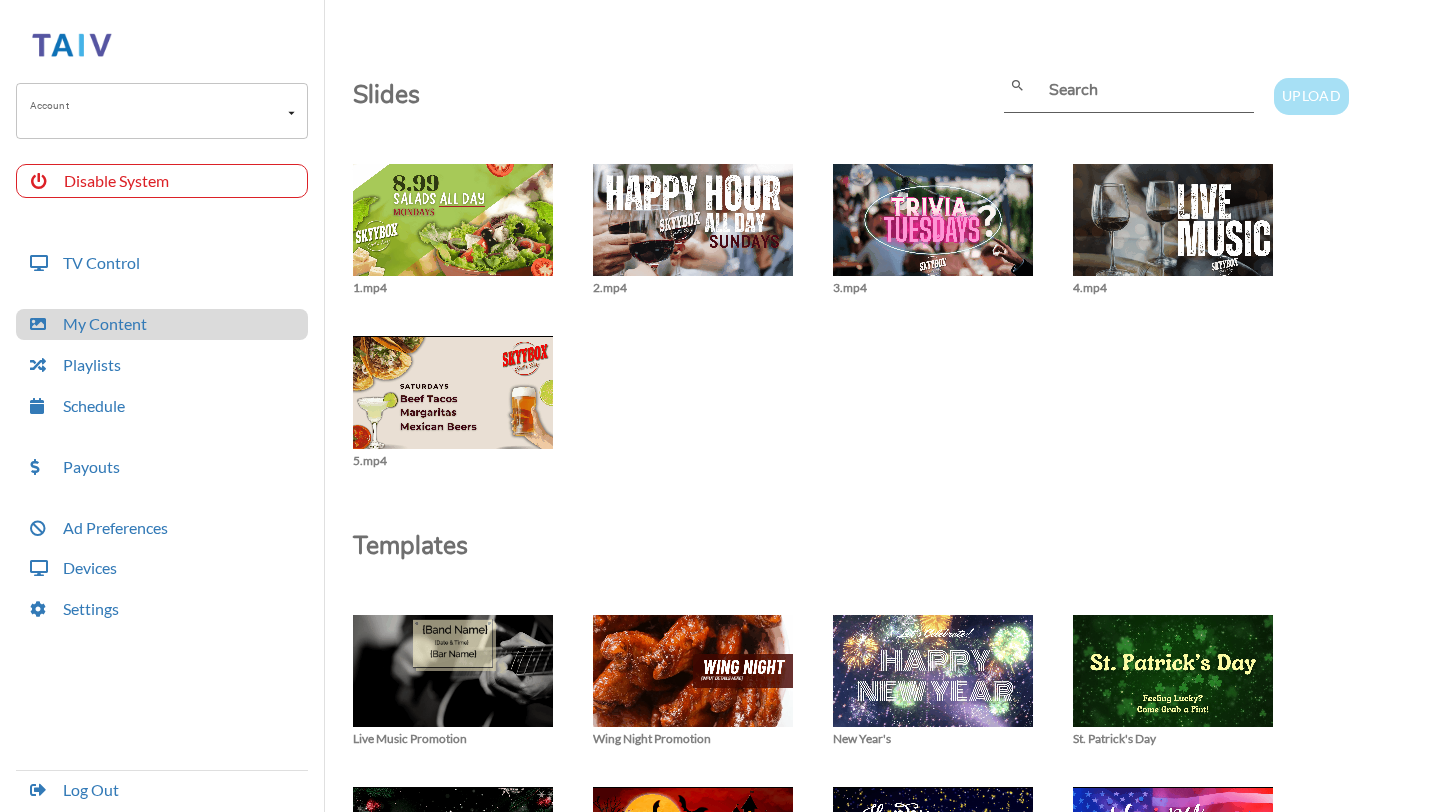 click on "Upload" at bounding box center [1311, 96] 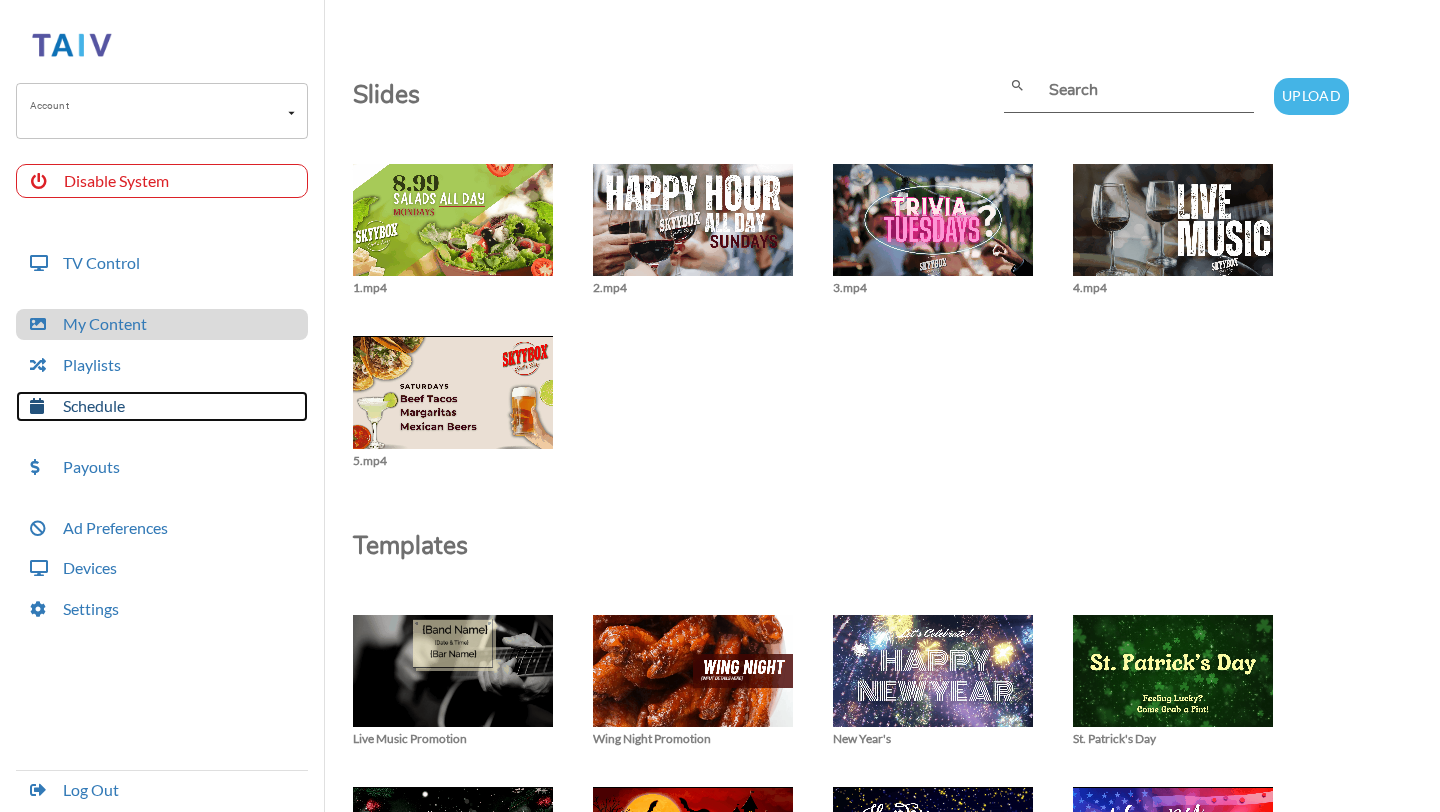 click on "Schedule" at bounding box center (162, 406) 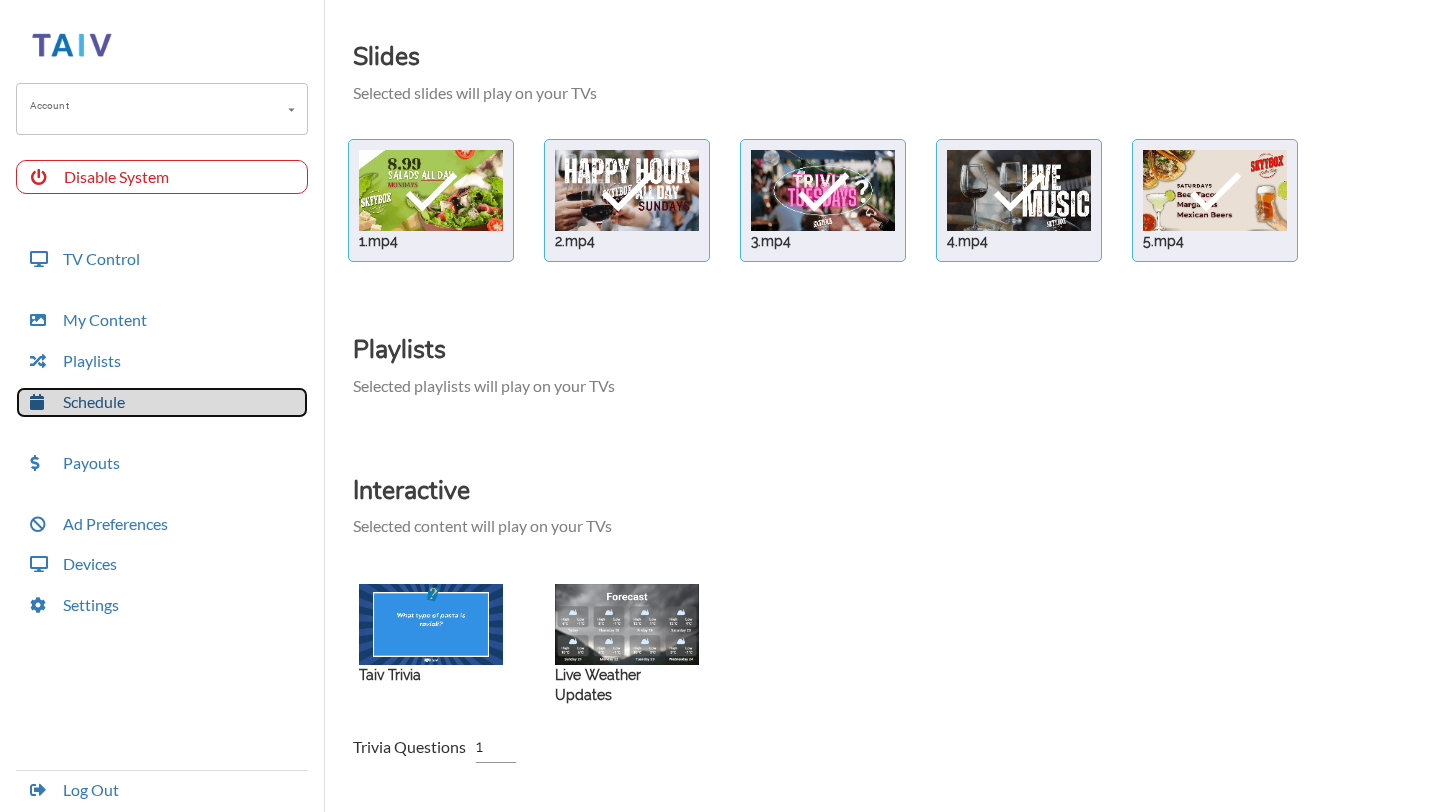 scroll, scrollTop: 56, scrollLeft: 0, axis: vertical 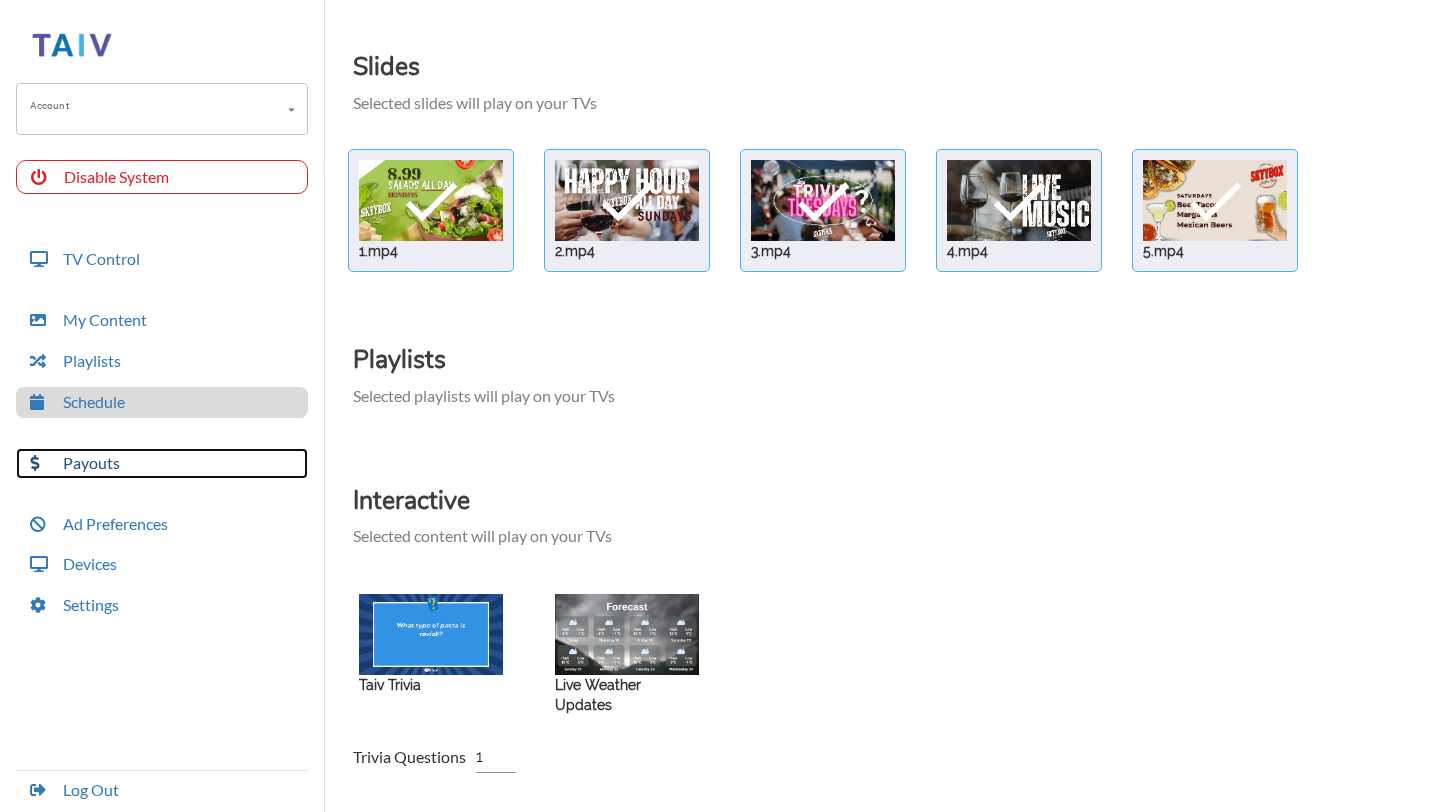 click on "Payouts" at bounding box center (162, 463) 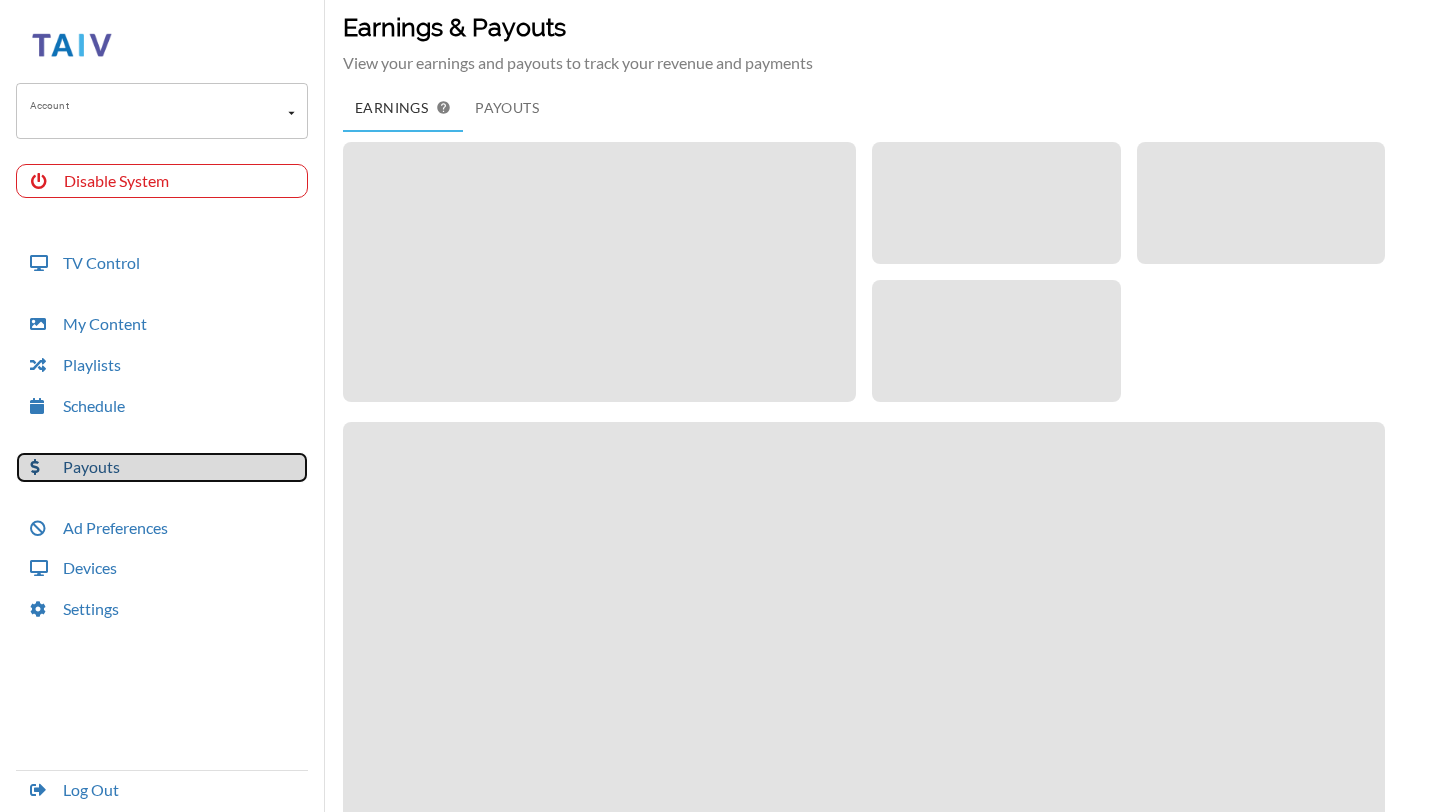 scroll, scrollTop: 50, scrollLeft: 0, axis: vertical 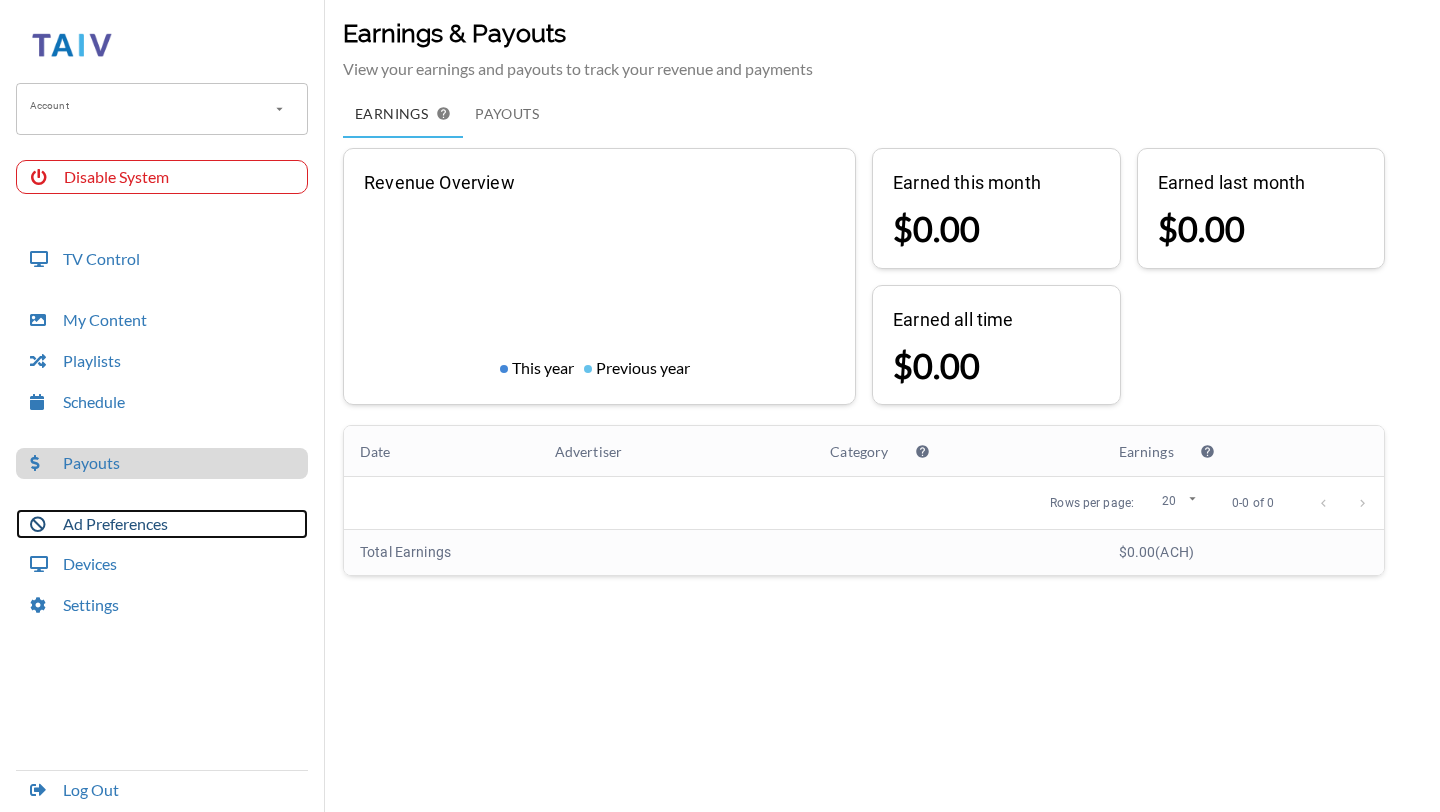 click on "Ad Preferences" at bounding box center (162, 524) 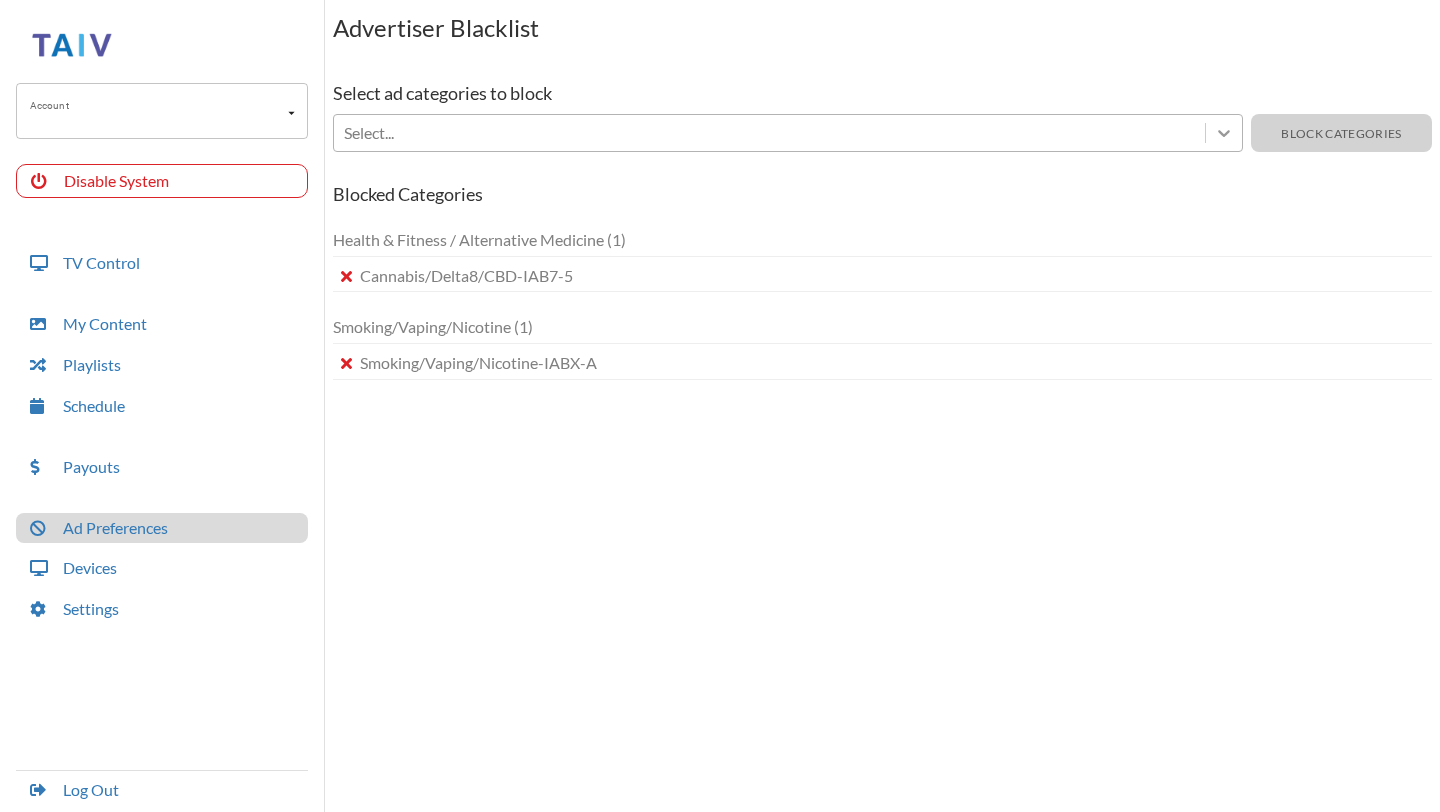click at bounding box center (1224, 133) 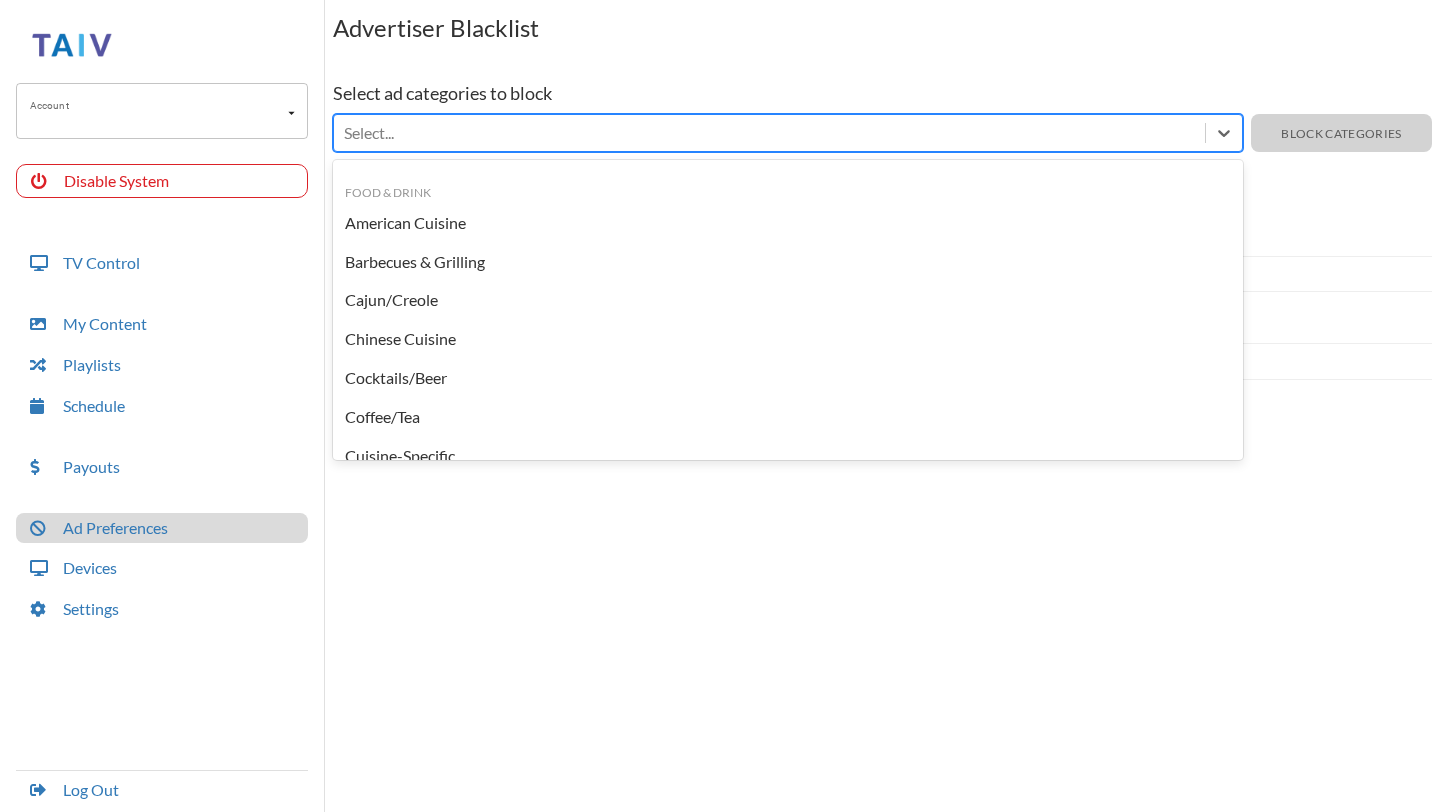 scroll, scrollTop: 44, scrollLeft: 0, axis: vertical 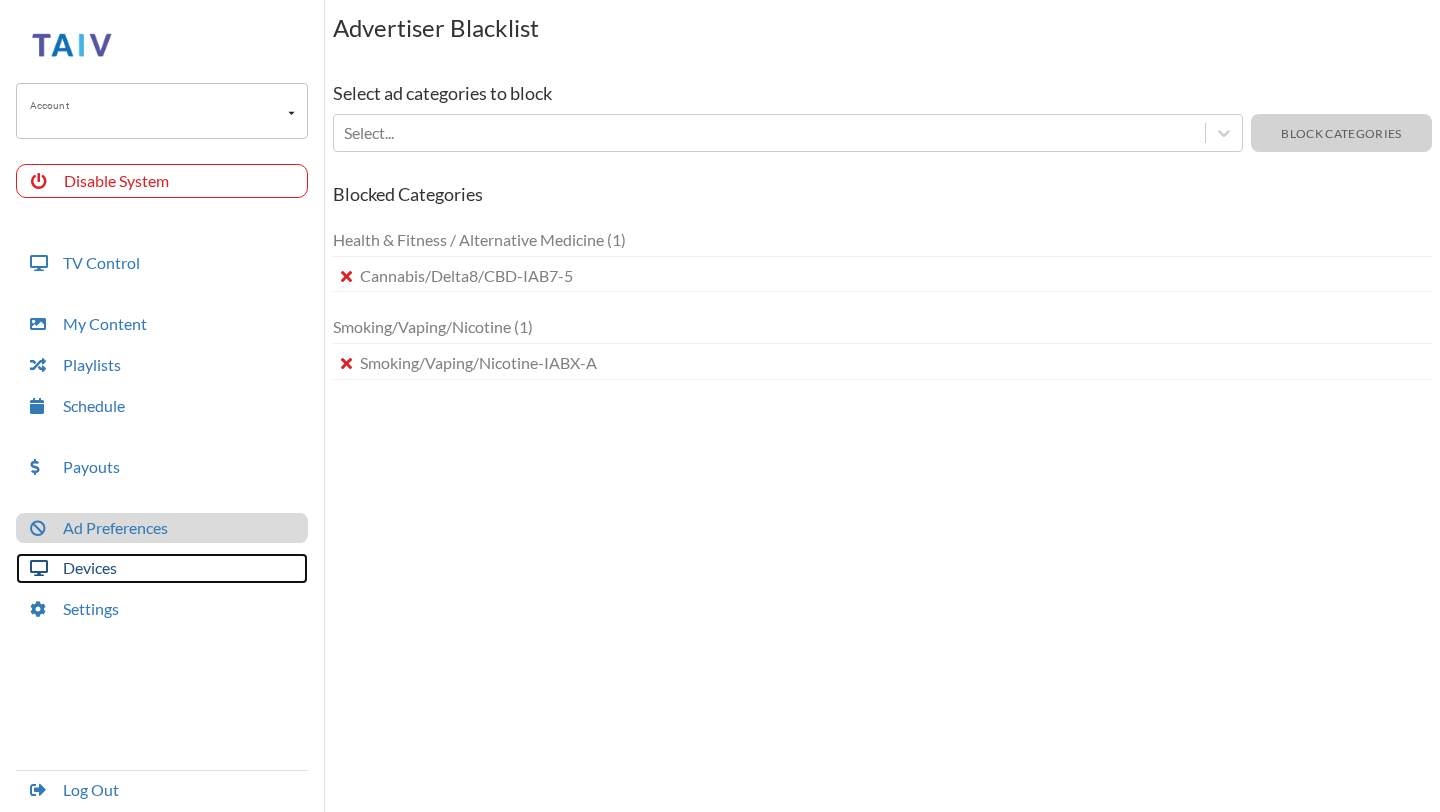 click on "Devices" at bounding box center [162, 568] 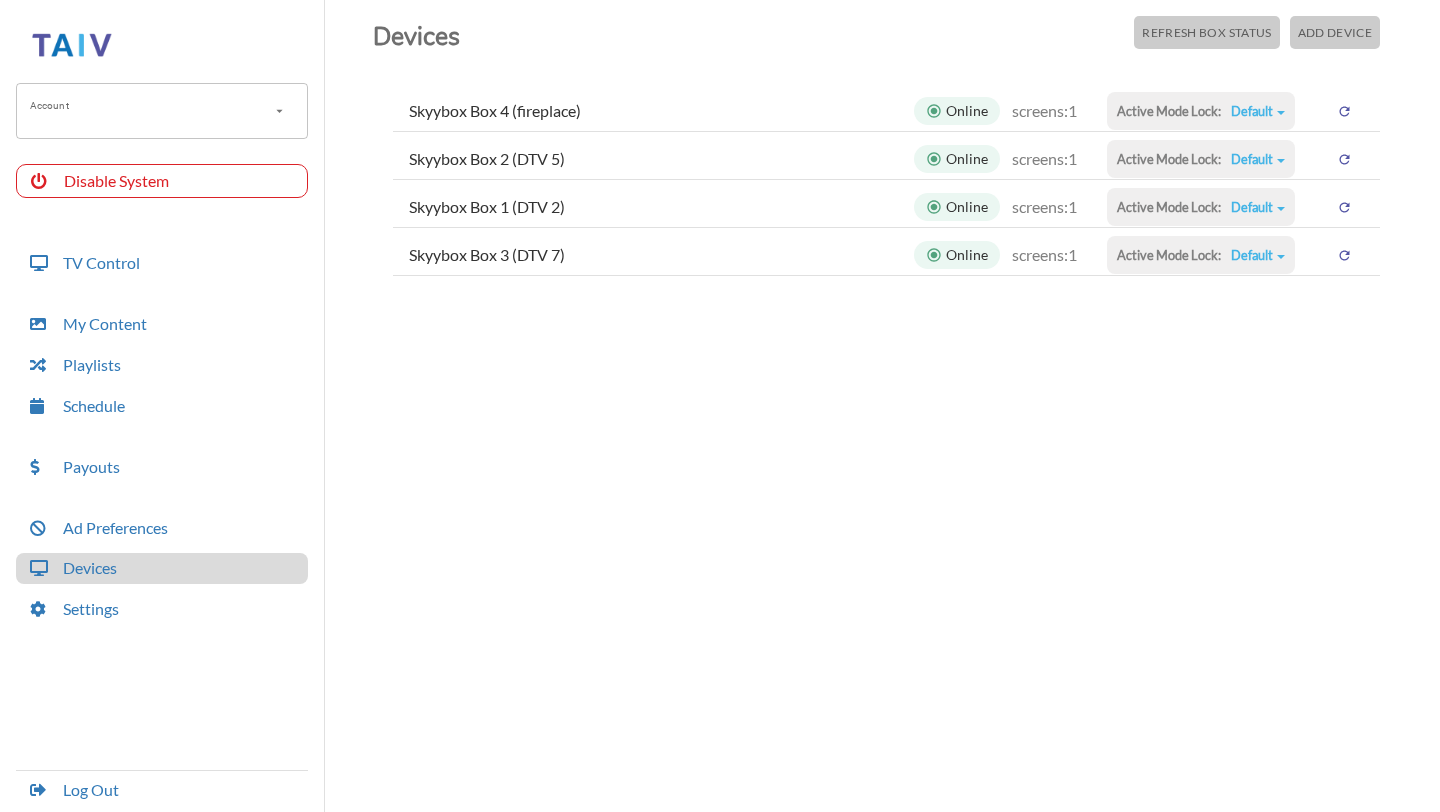click on "Default" at bounding box center (1258, 111) 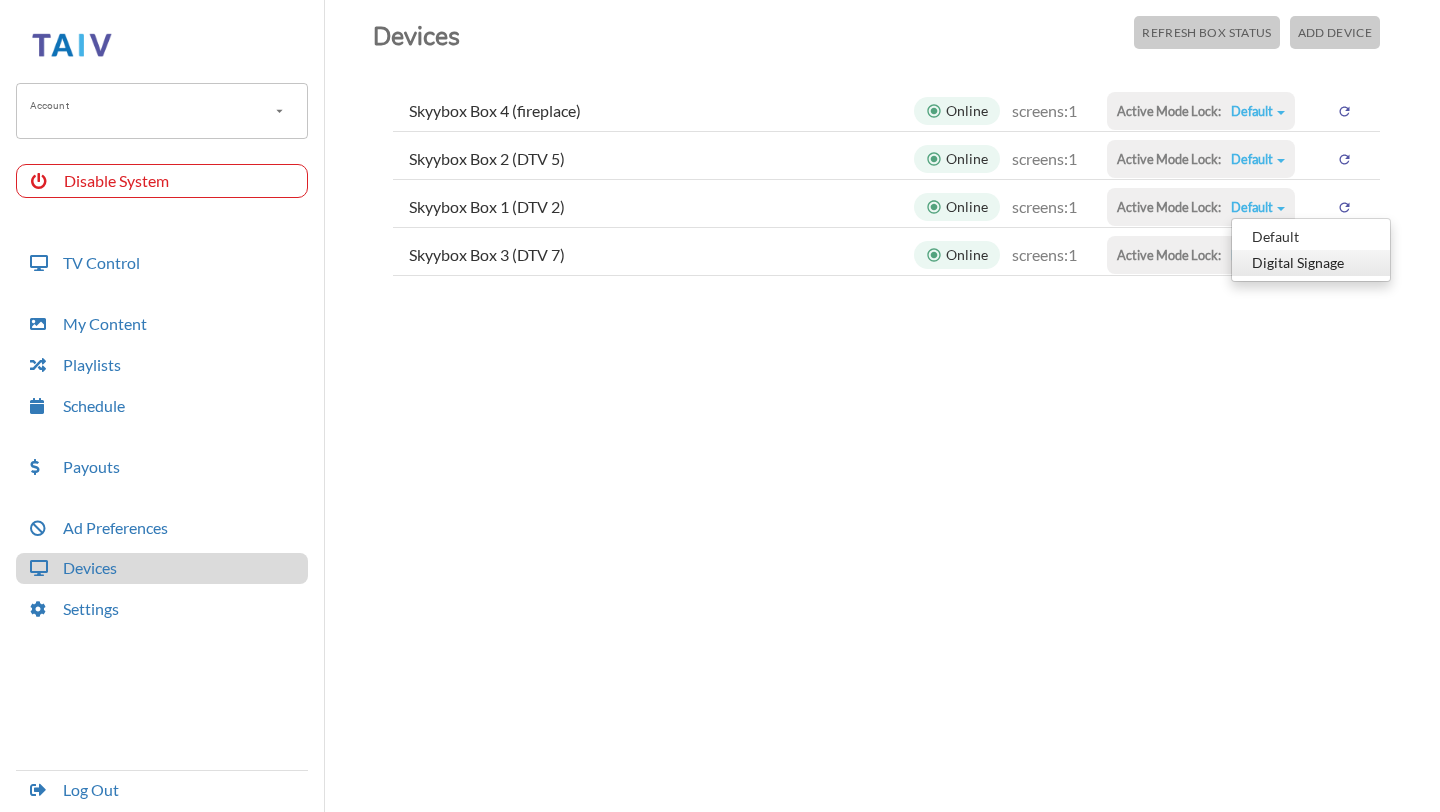 click on "Digital Signage" at bounding box center (1311, 237) 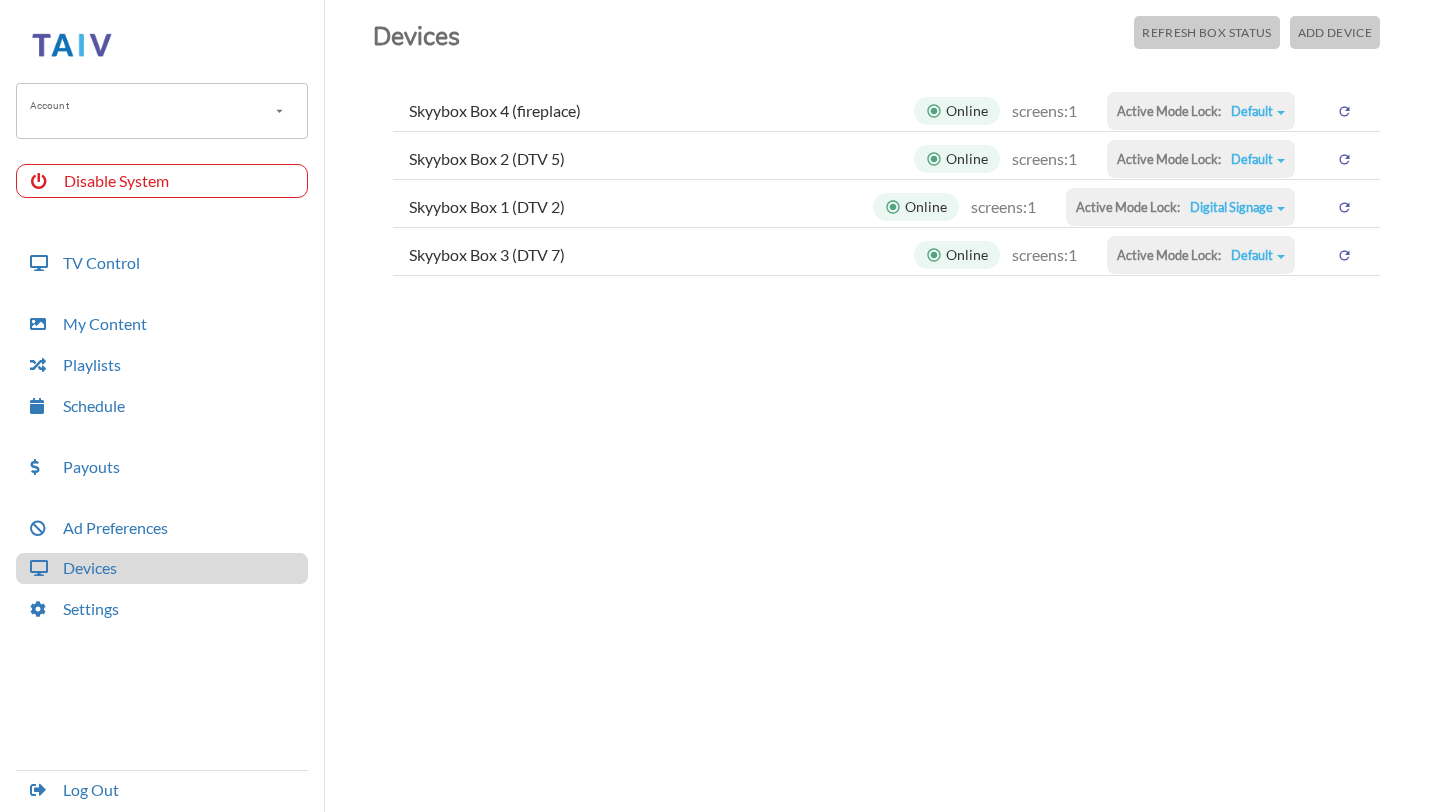 click on "Digital Signage   Default Digital Signage" at bounding box center [1258, 111] 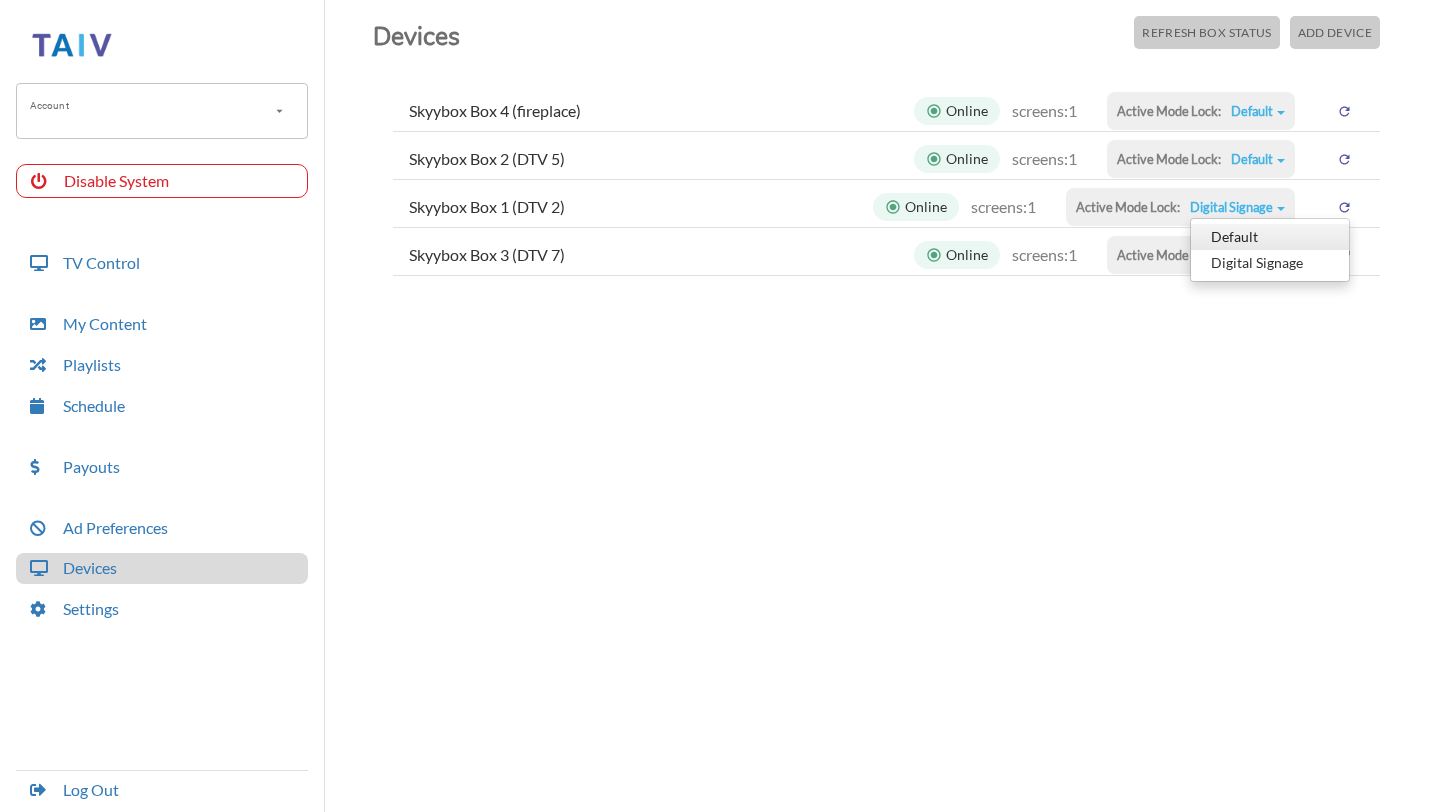 click on "Default" at bounding box center [1270, 237] 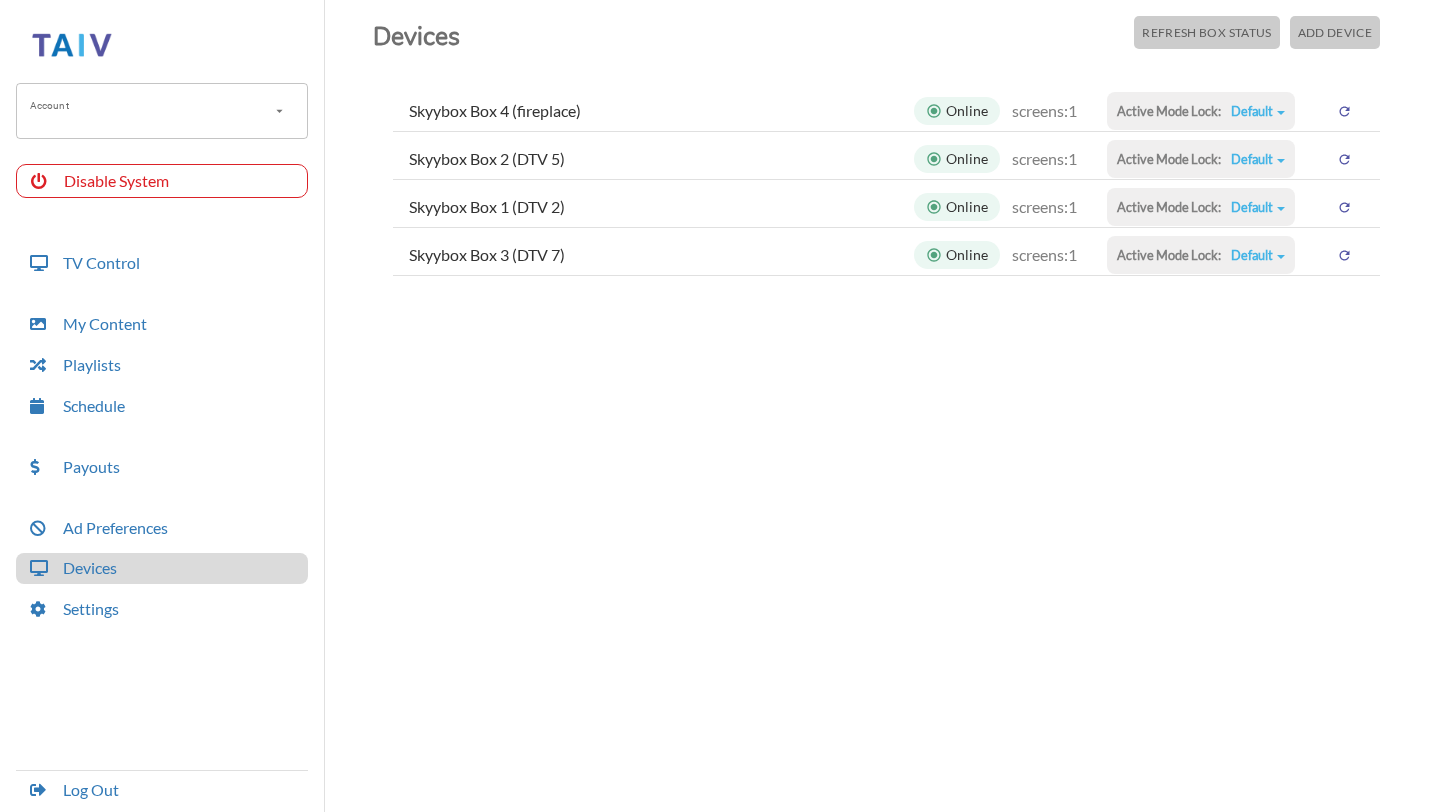 click on "Default" at bounding box center [1258, 111] 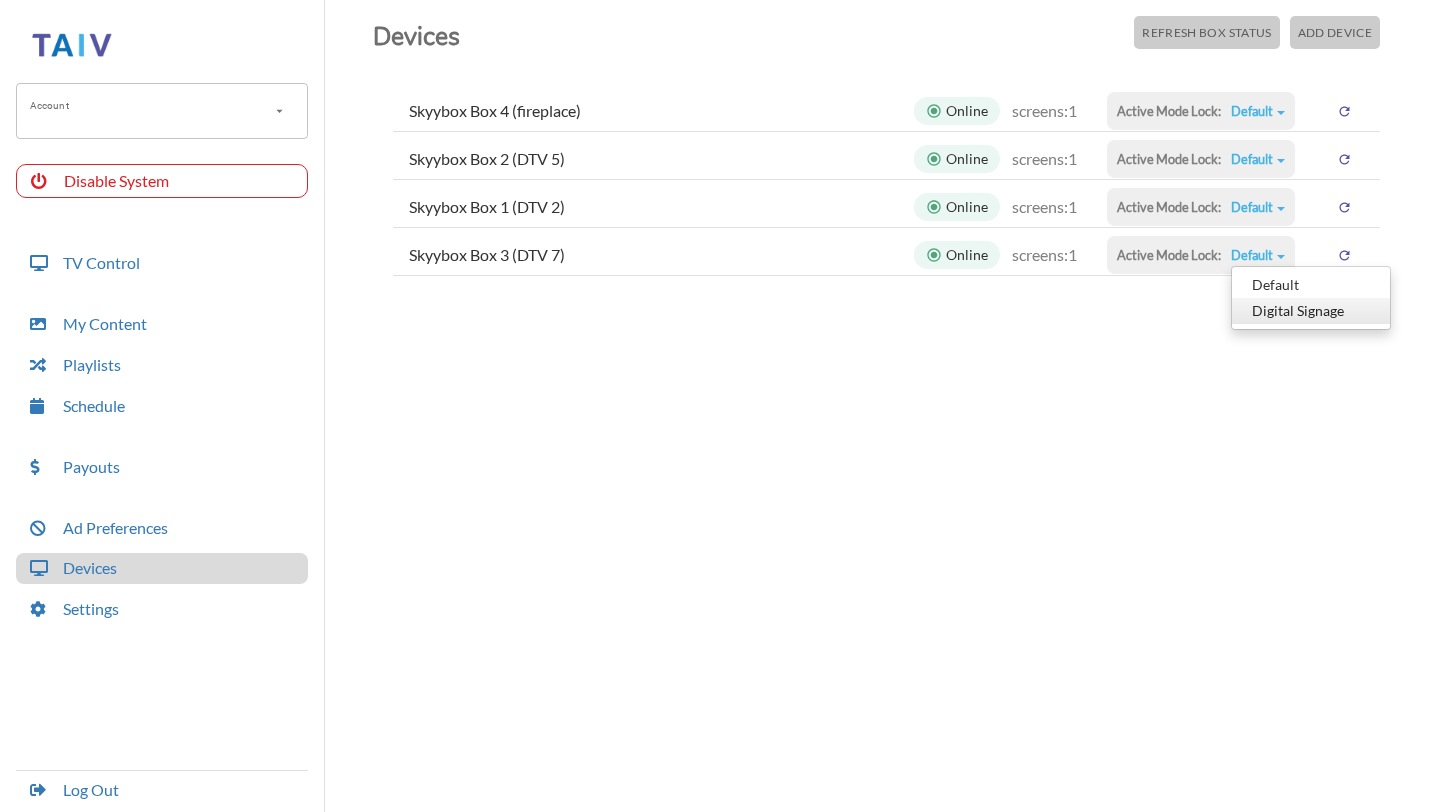 click on "Digital Signage" at bounding box center (1311, 285) 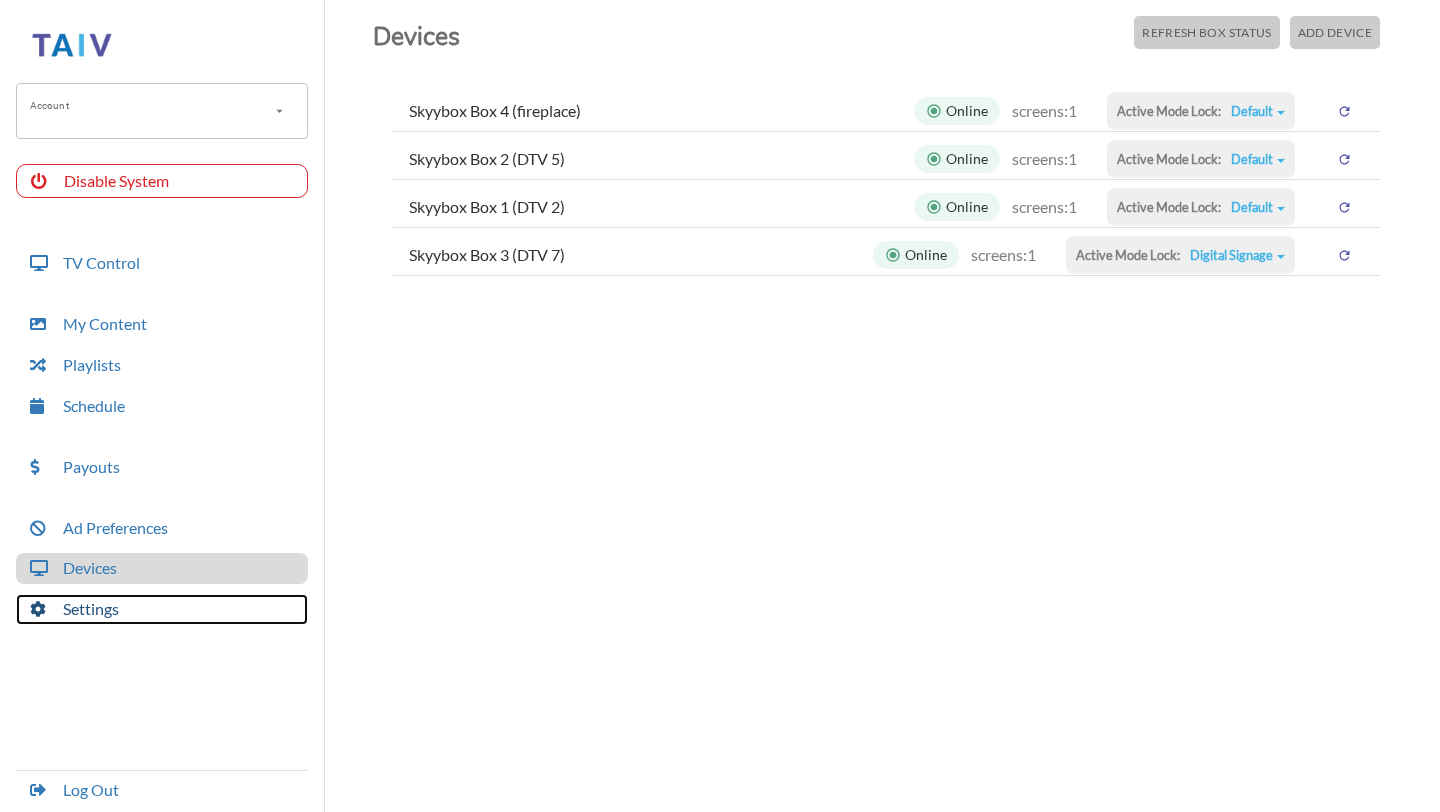 click on "Settings" at bounding box center (162, 609) 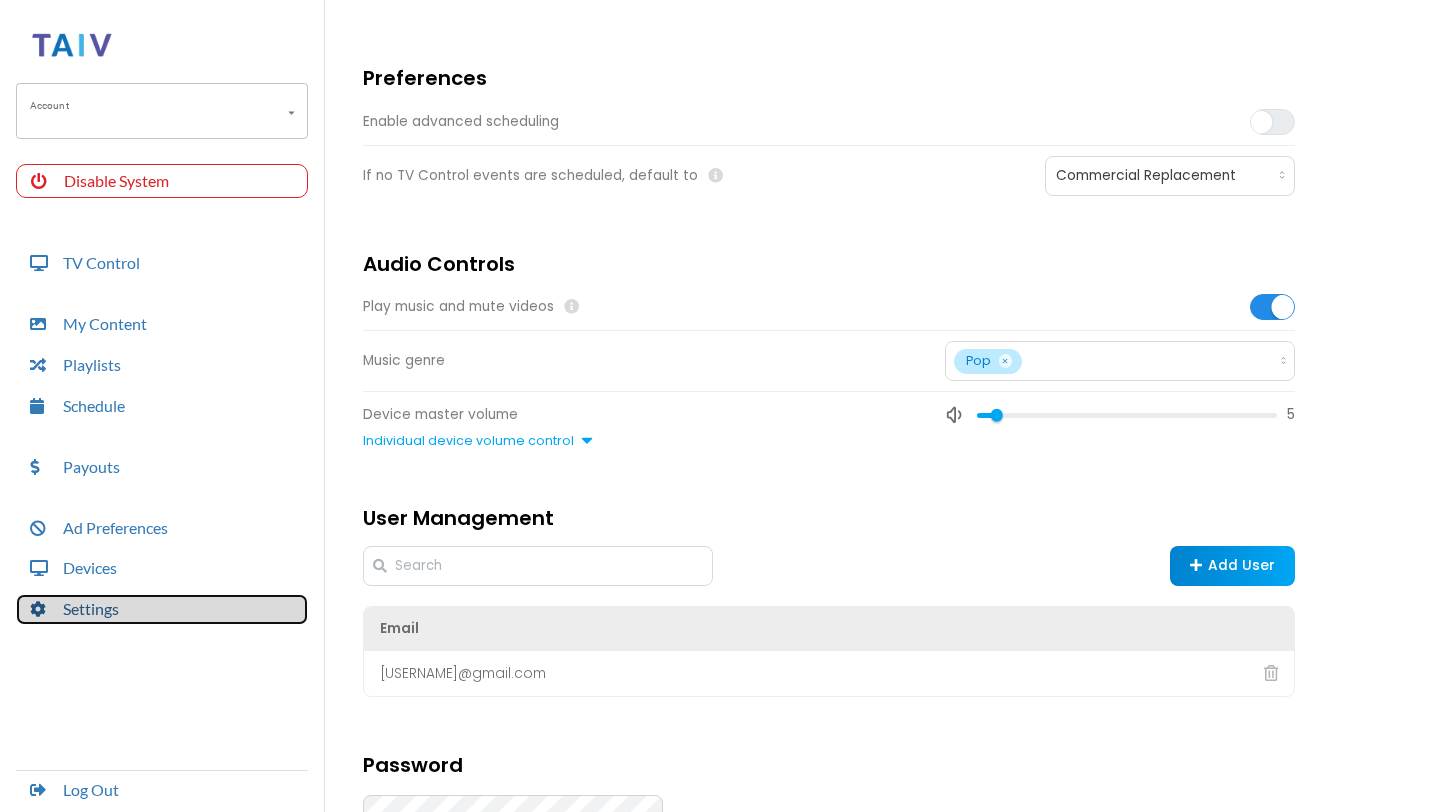 scroll, scrollTop: 7, scrollLeft: 0, axis: vertical 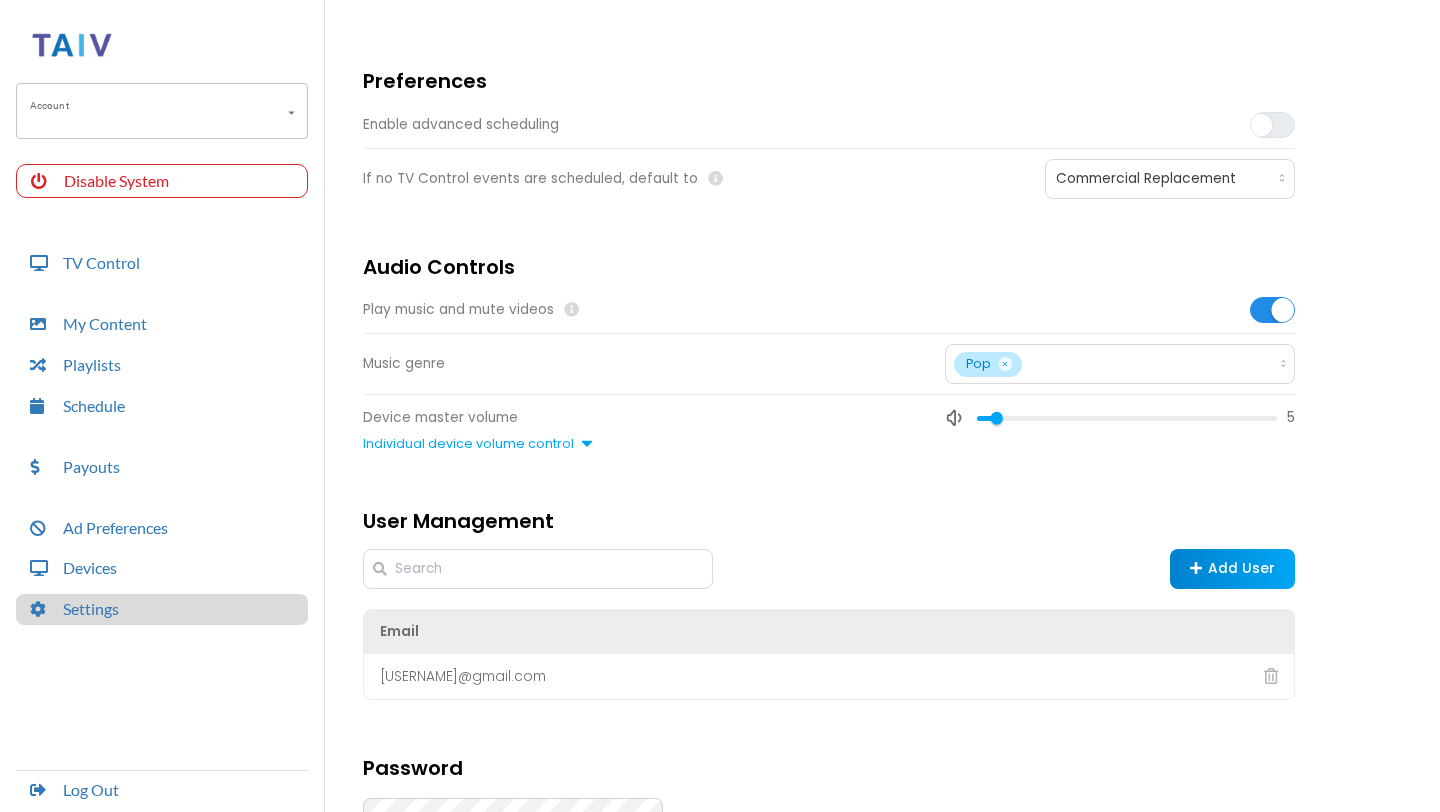 click at bounding box center [1261, 124] 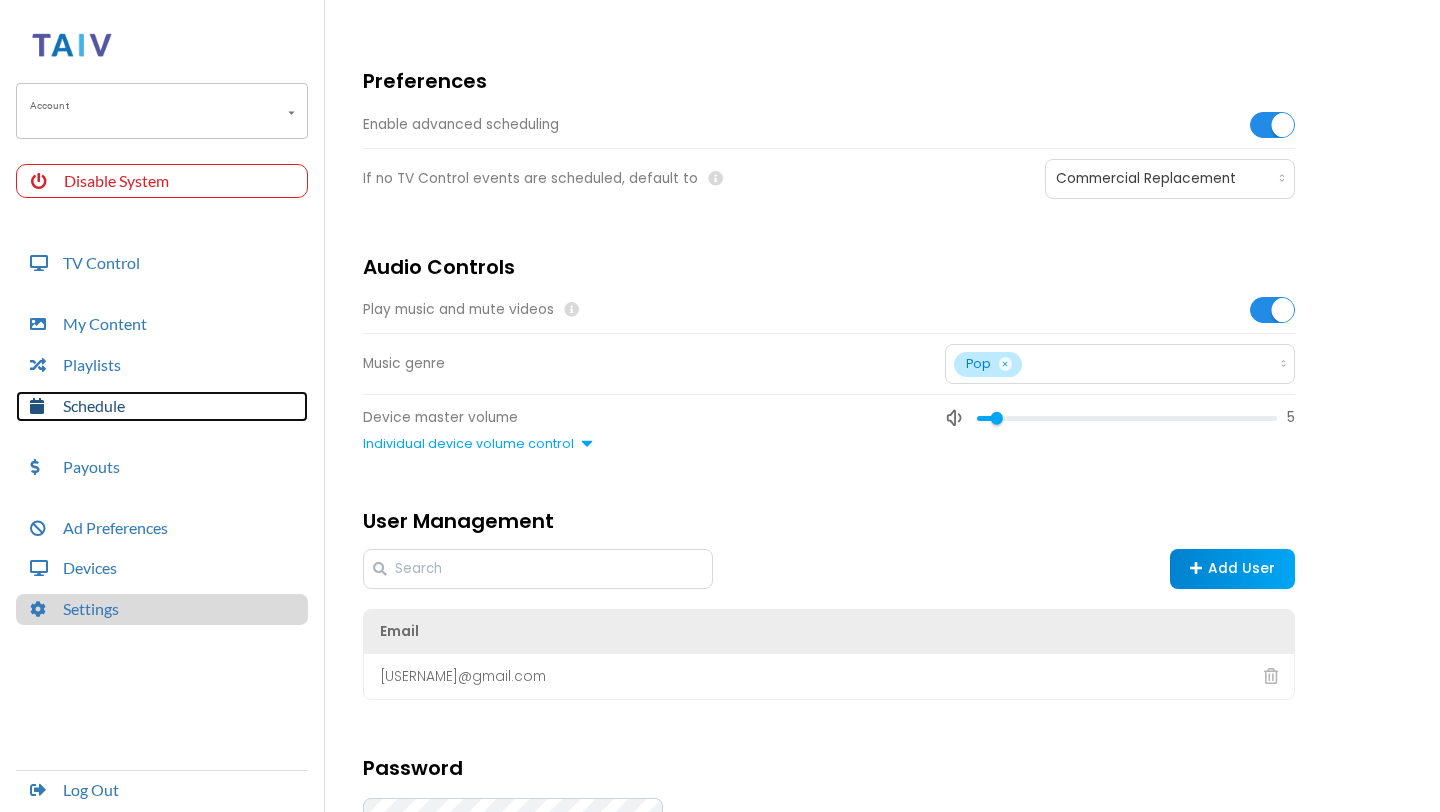 click on "Schedule" at bounding box center [162, 406] 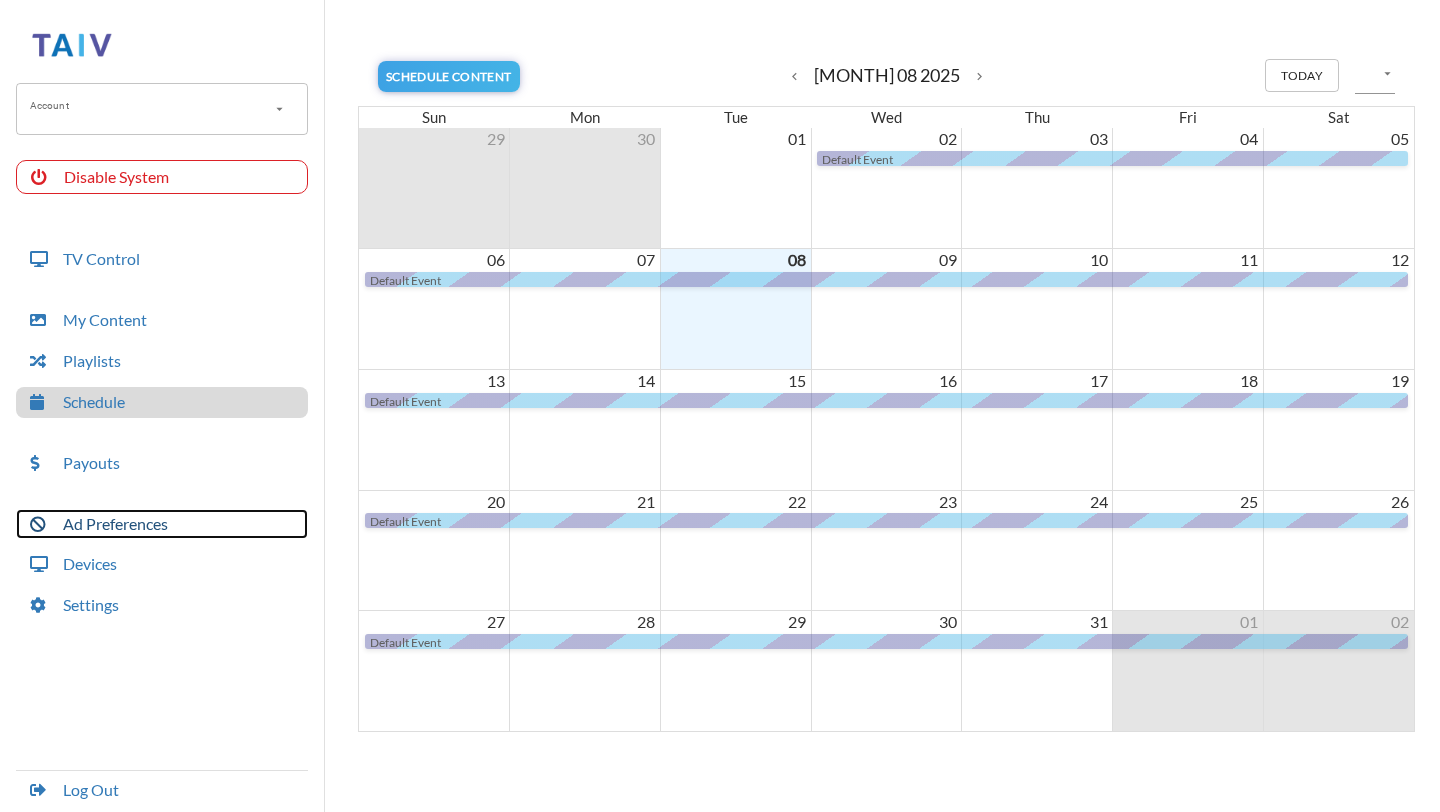 click on "Ad Preferences" at bounding box center [162, 524] 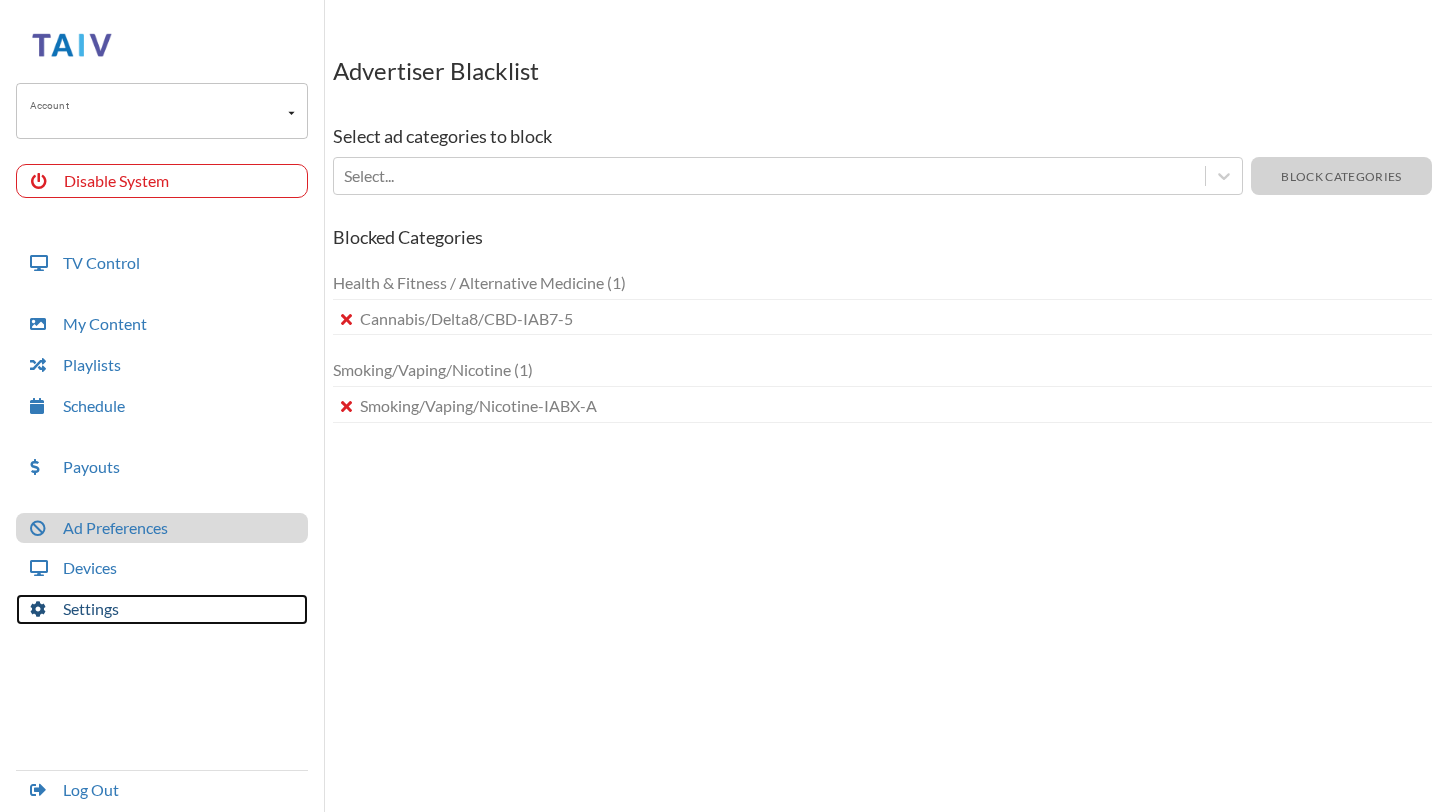 click on "Settings" at bounding box center [162, 609] 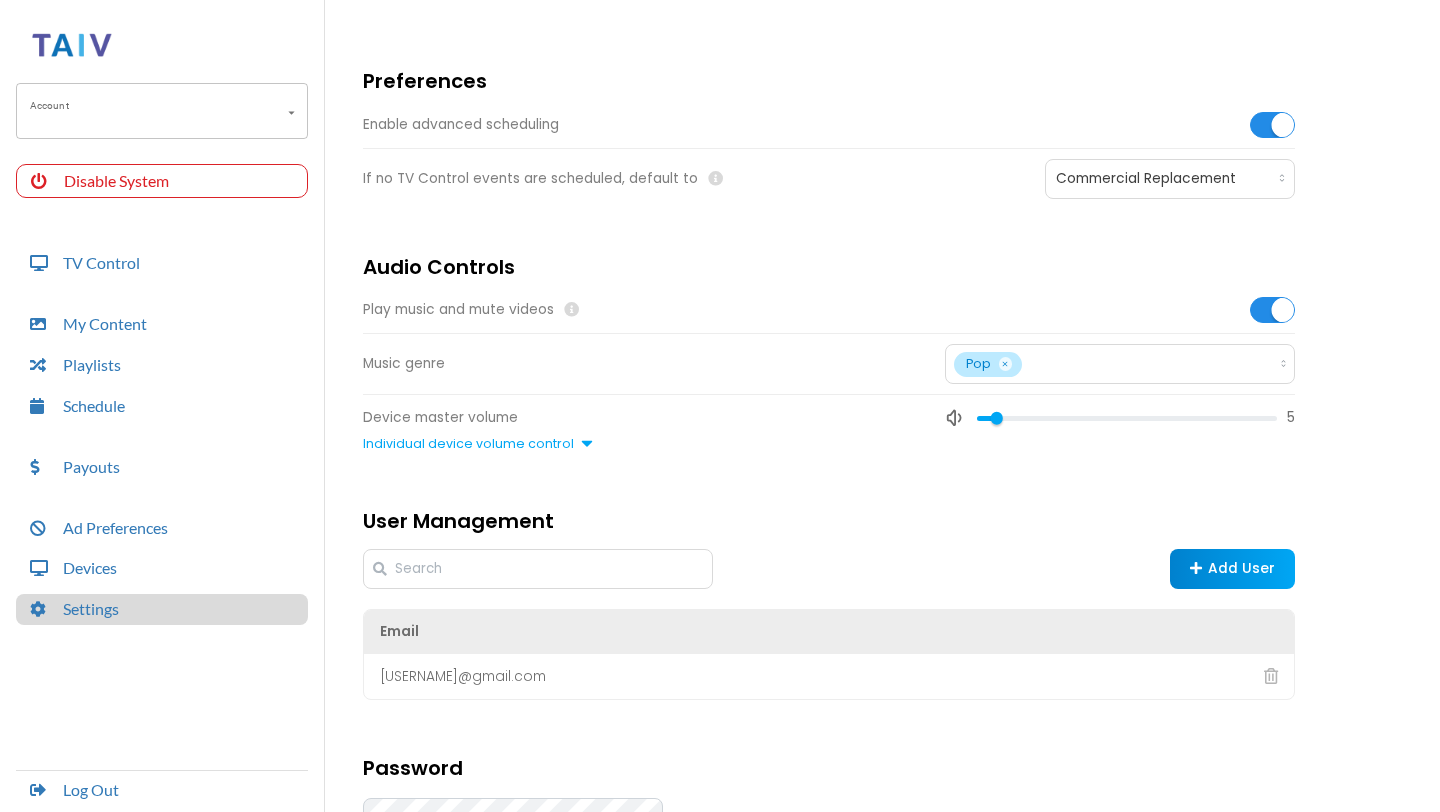 click at bounding box center (1265, 125) 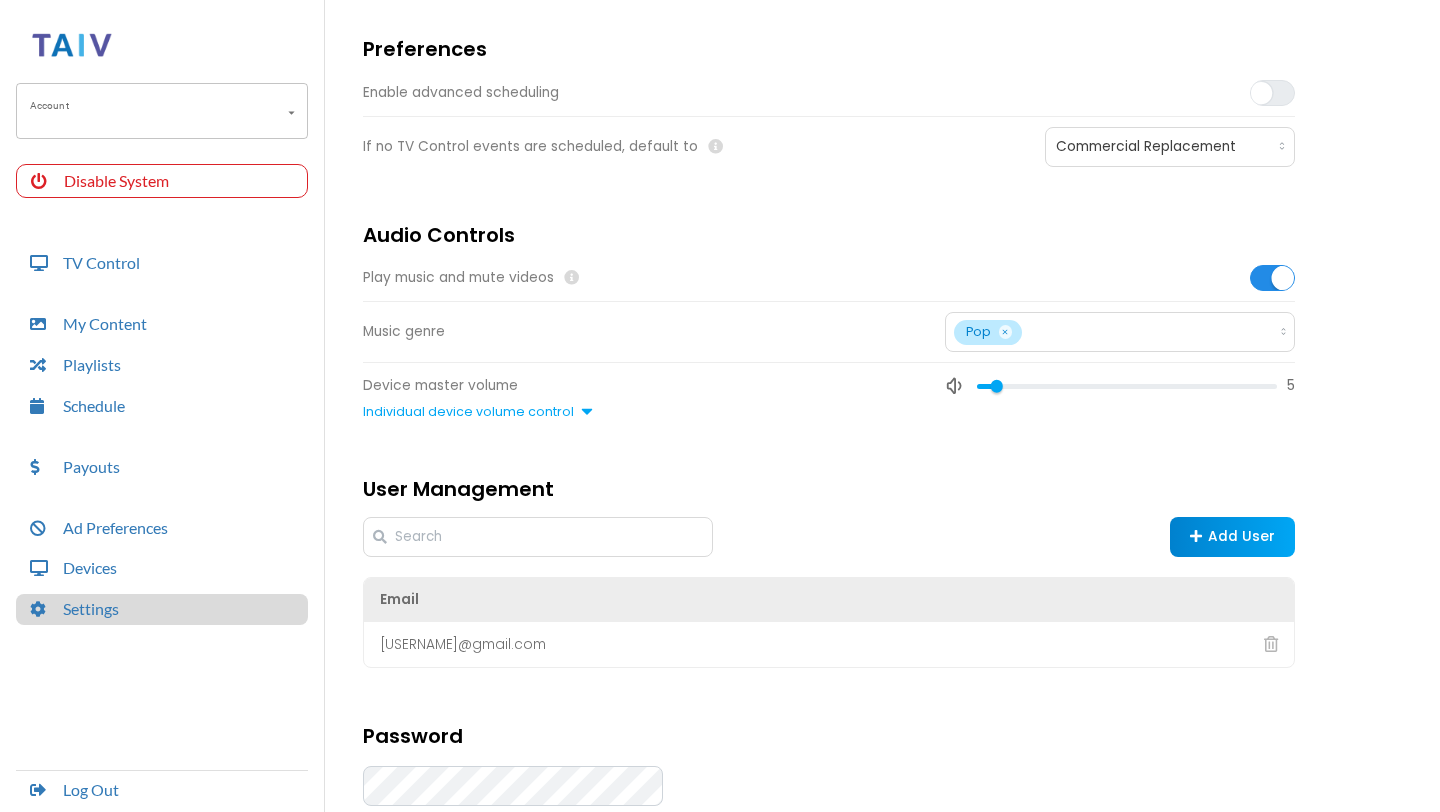scroll, scrollTop: 0, scrollLeft: 0, axis: both 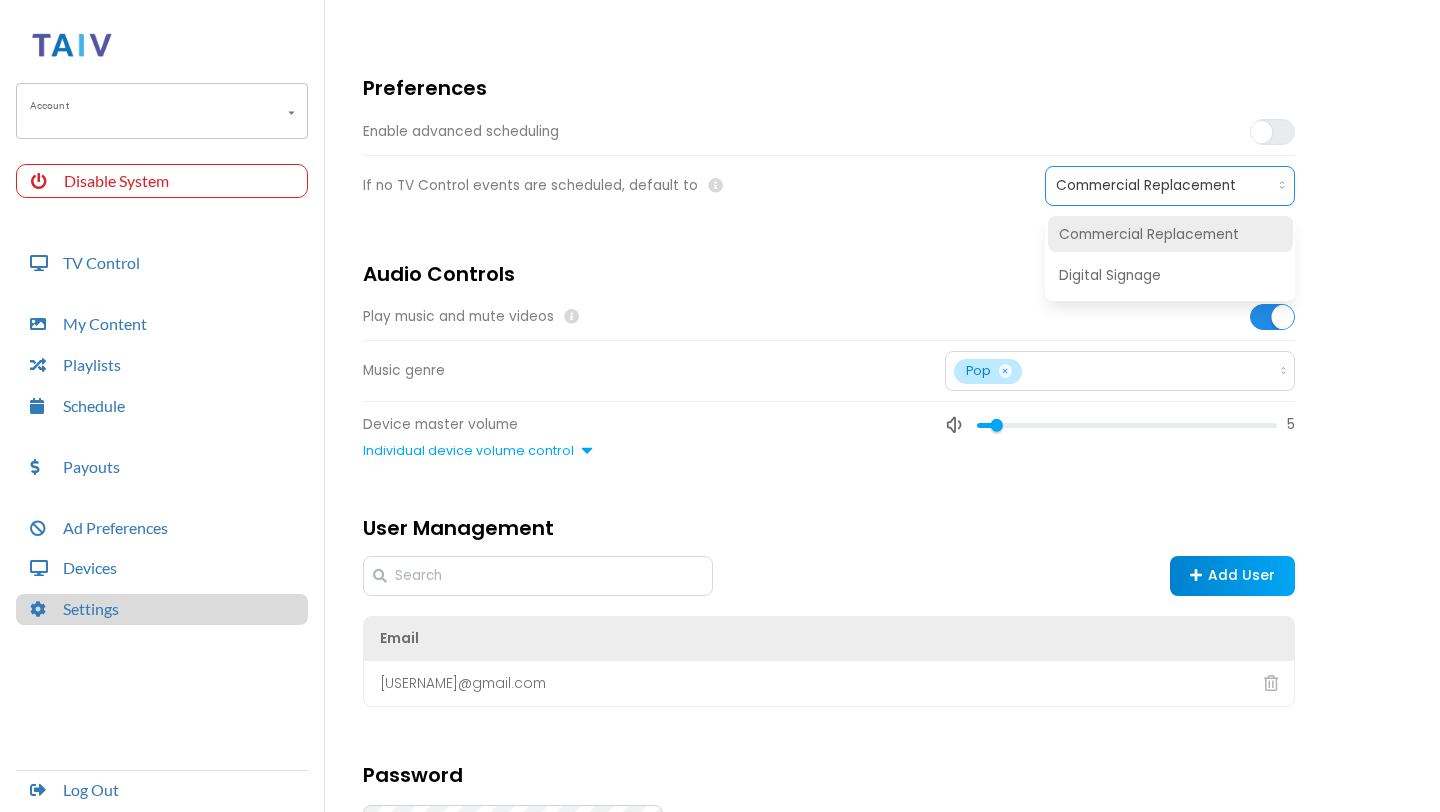 click on "Commercial Replacement" at bounding box center [1170, 186] 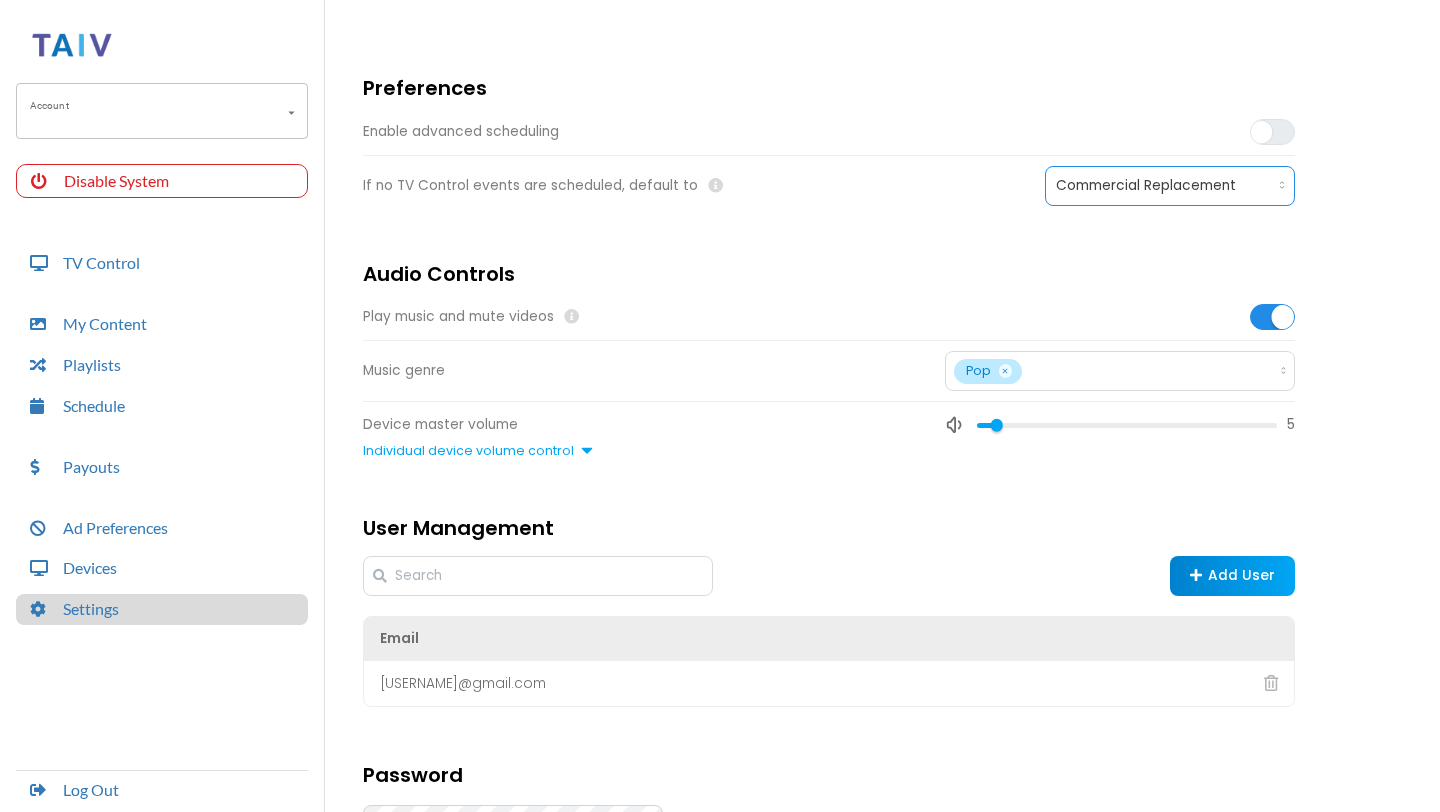 click on "Commercial Replacement" at bounding box center [1170, 186] 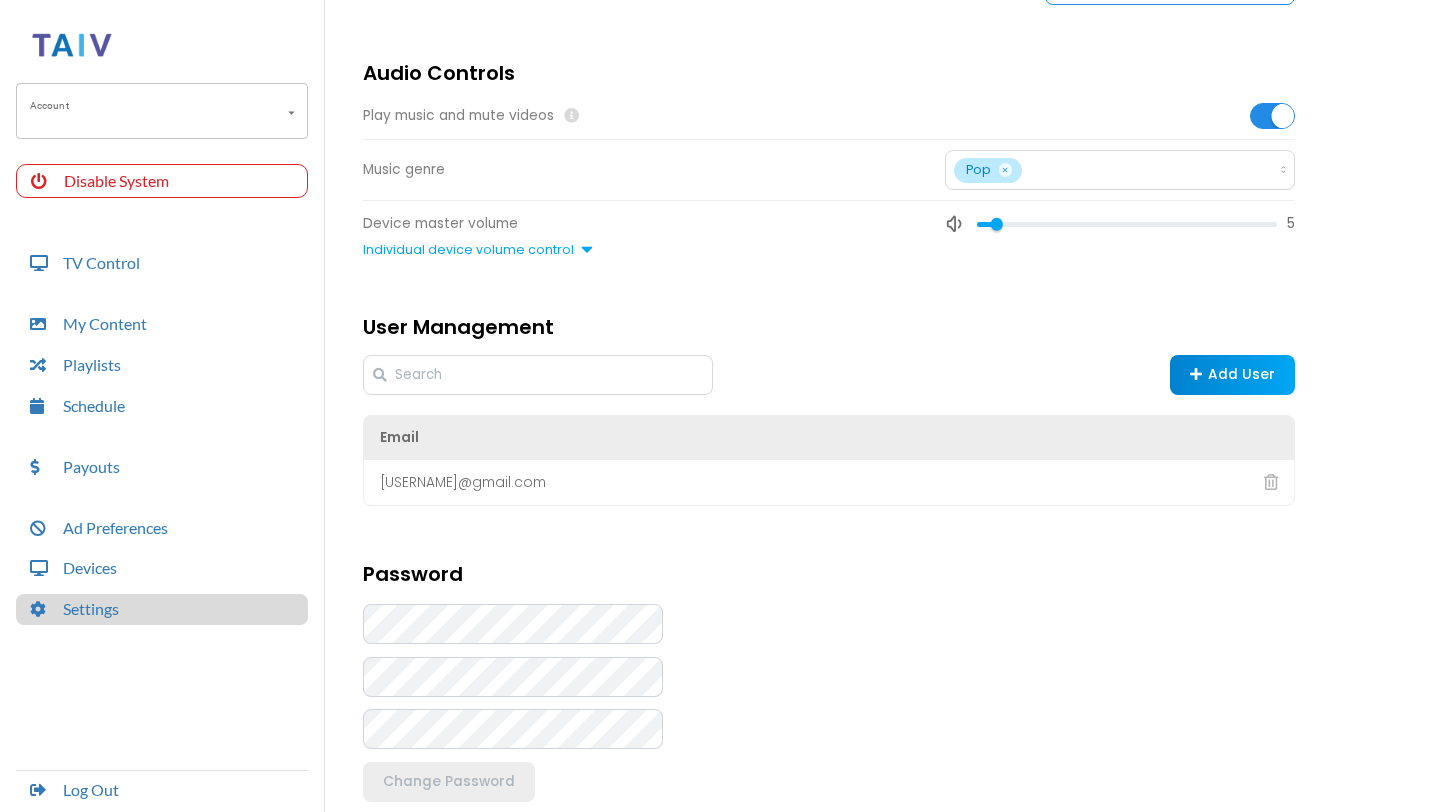 scroll, scrollTop: 200, scrollLeft: 0, axis: vertical 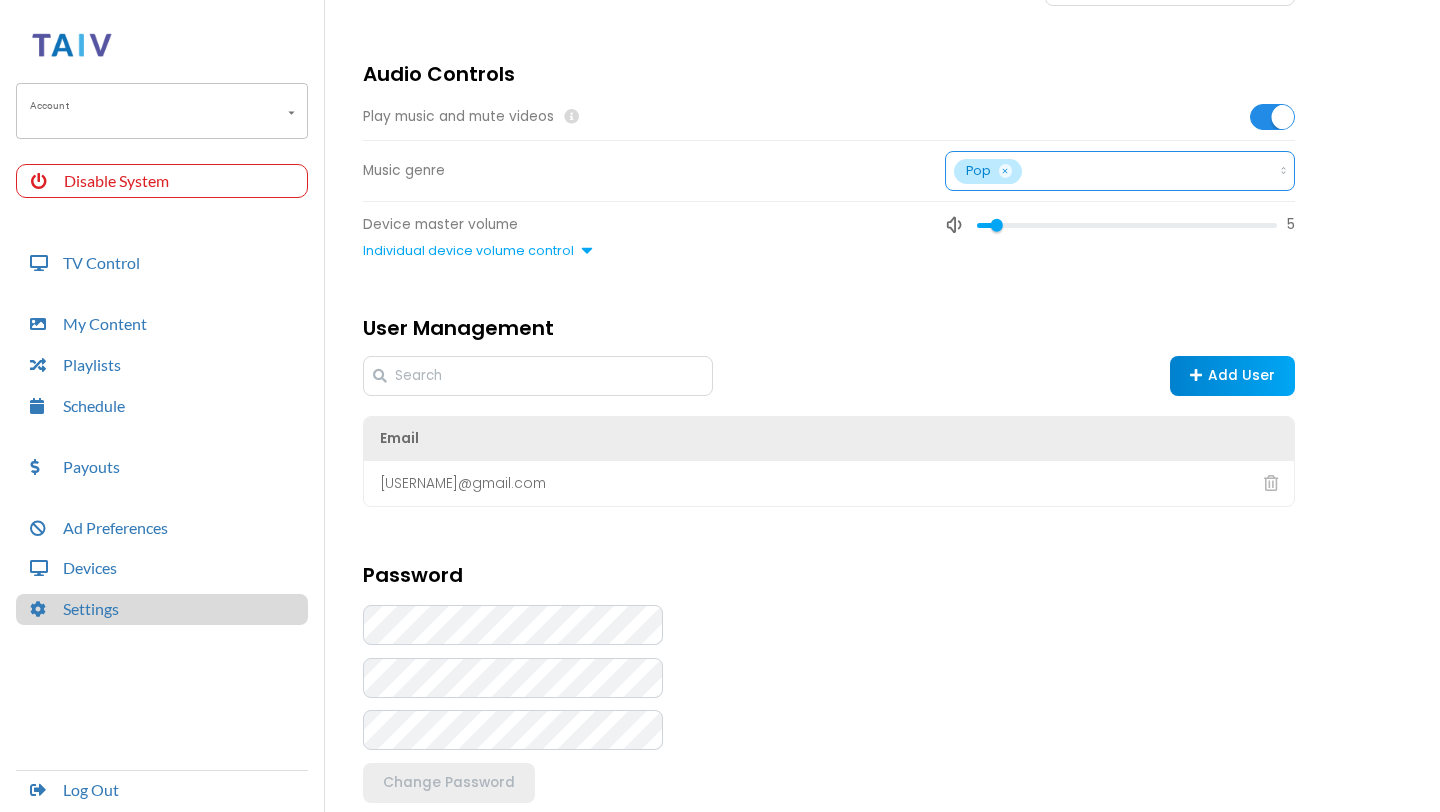 click on "Pop" at bounding box center (1120, 171) 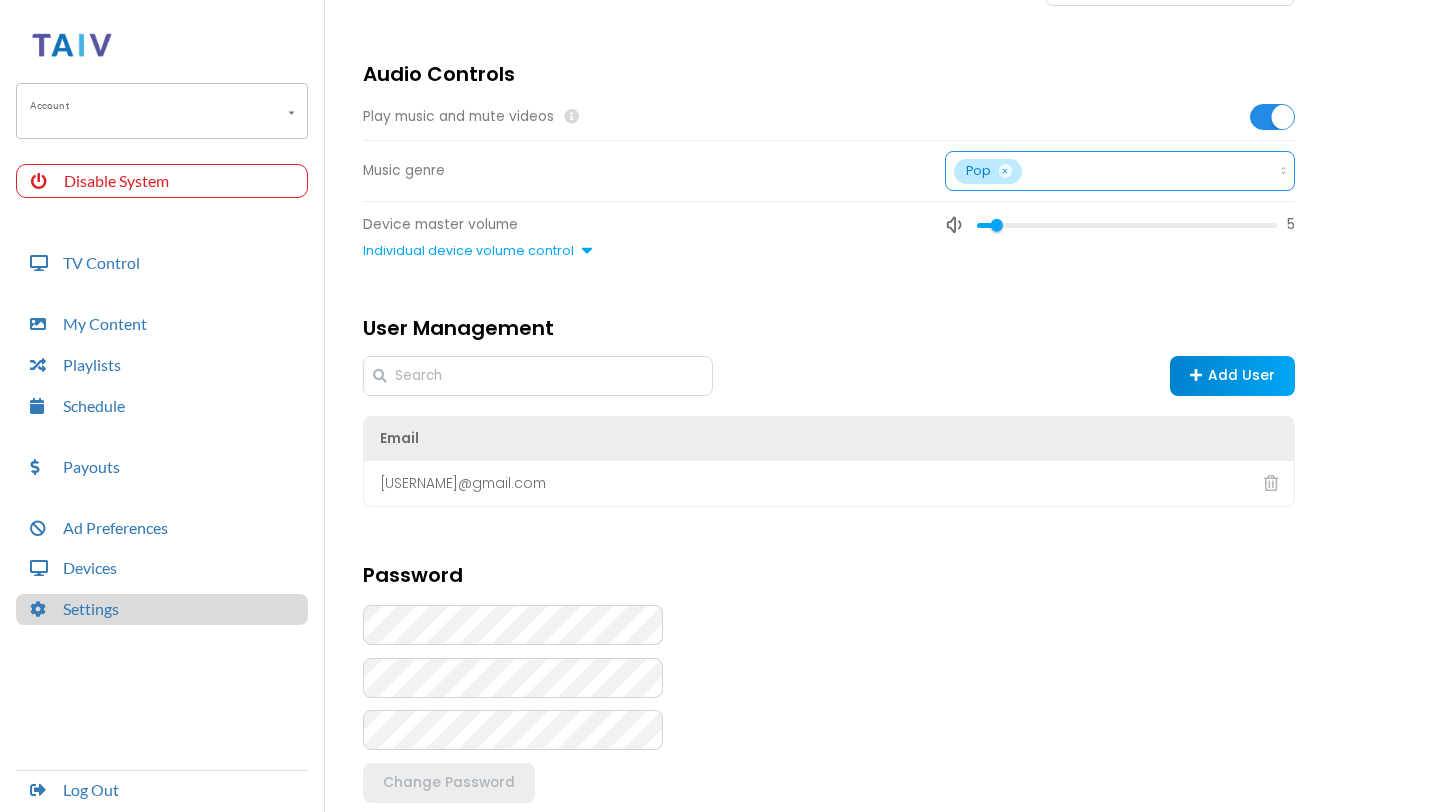 click on "Pop" at bounding box center [1120, 171] 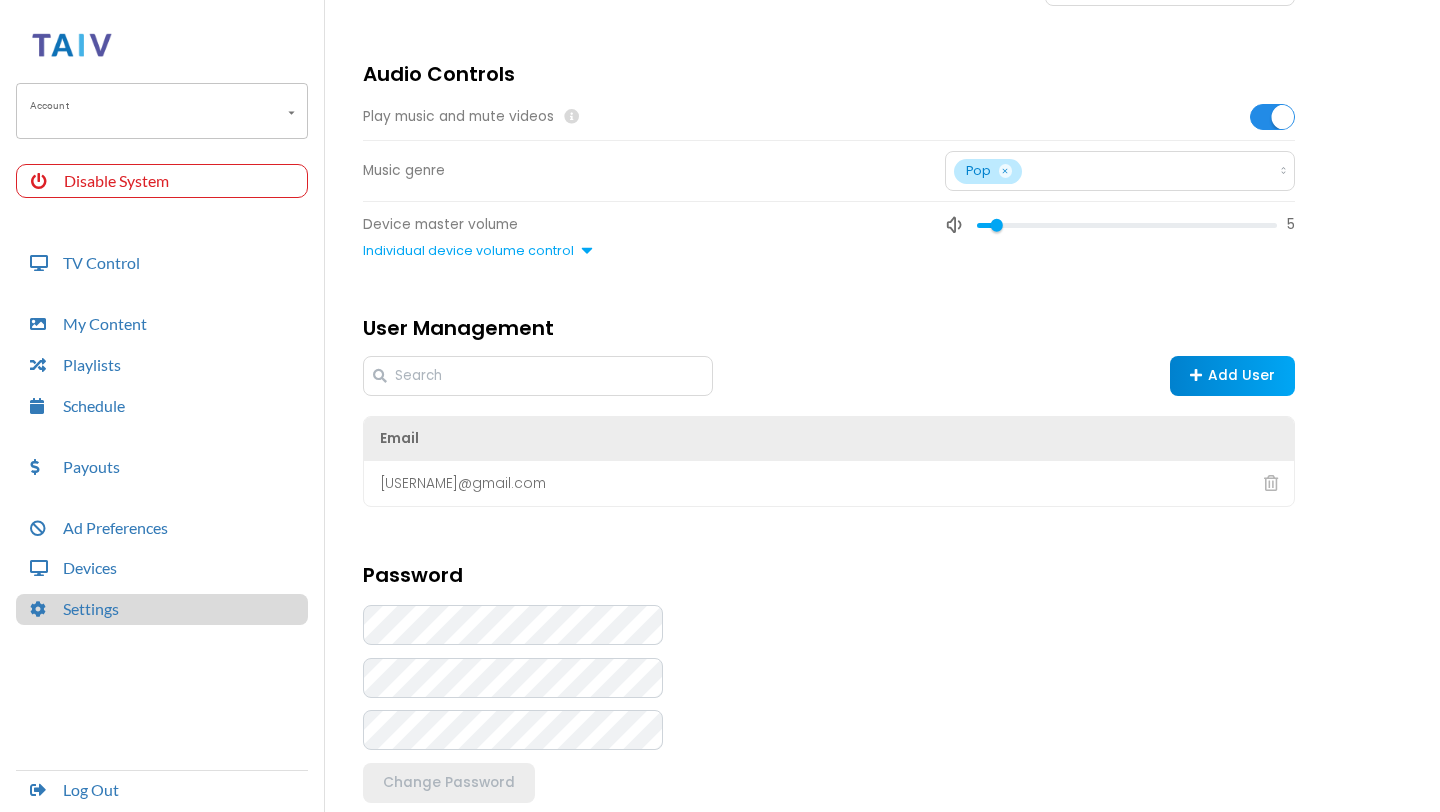 click on "Music genre Pop" at bounding box center (829, -14) 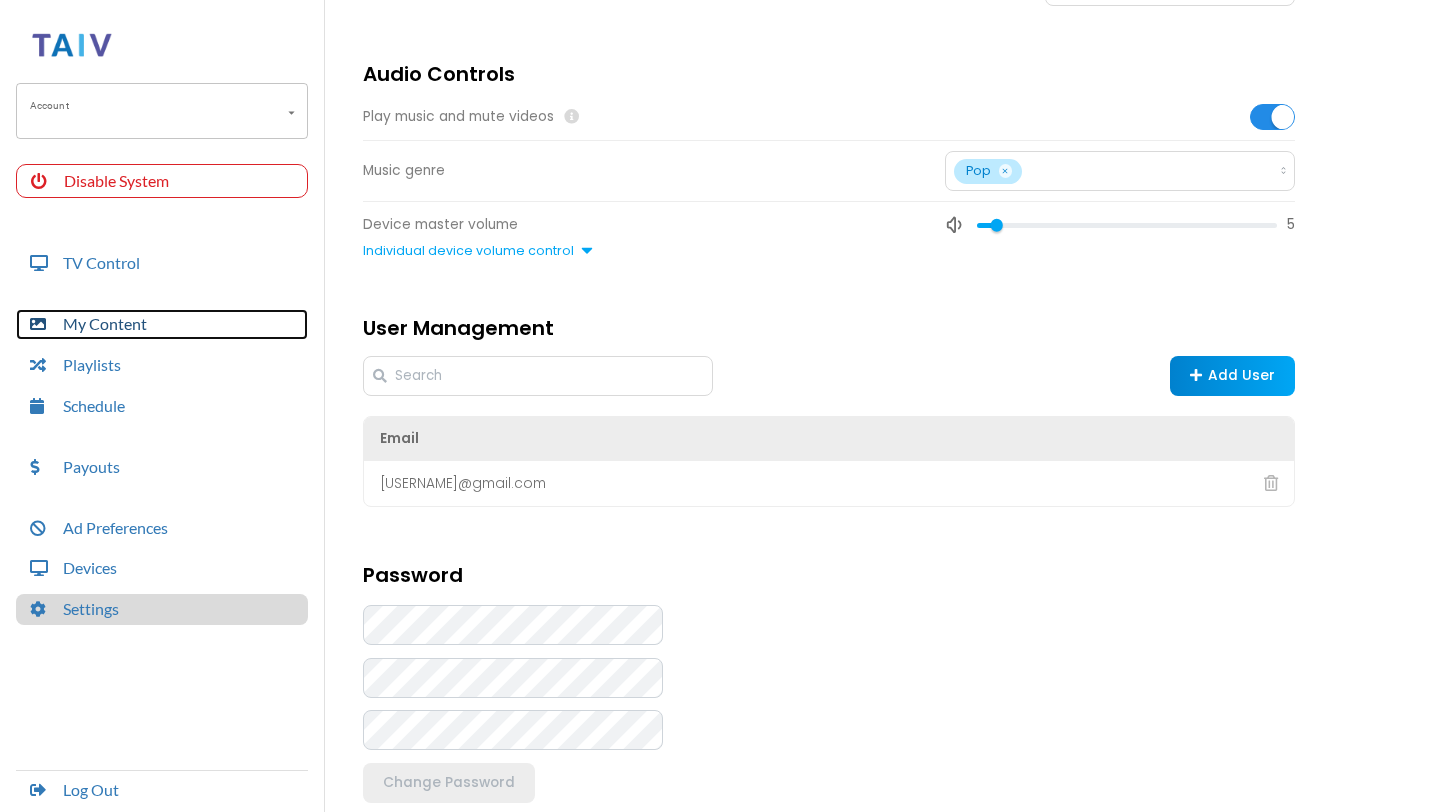 click on "My Content" at bounding box center (162, 324) 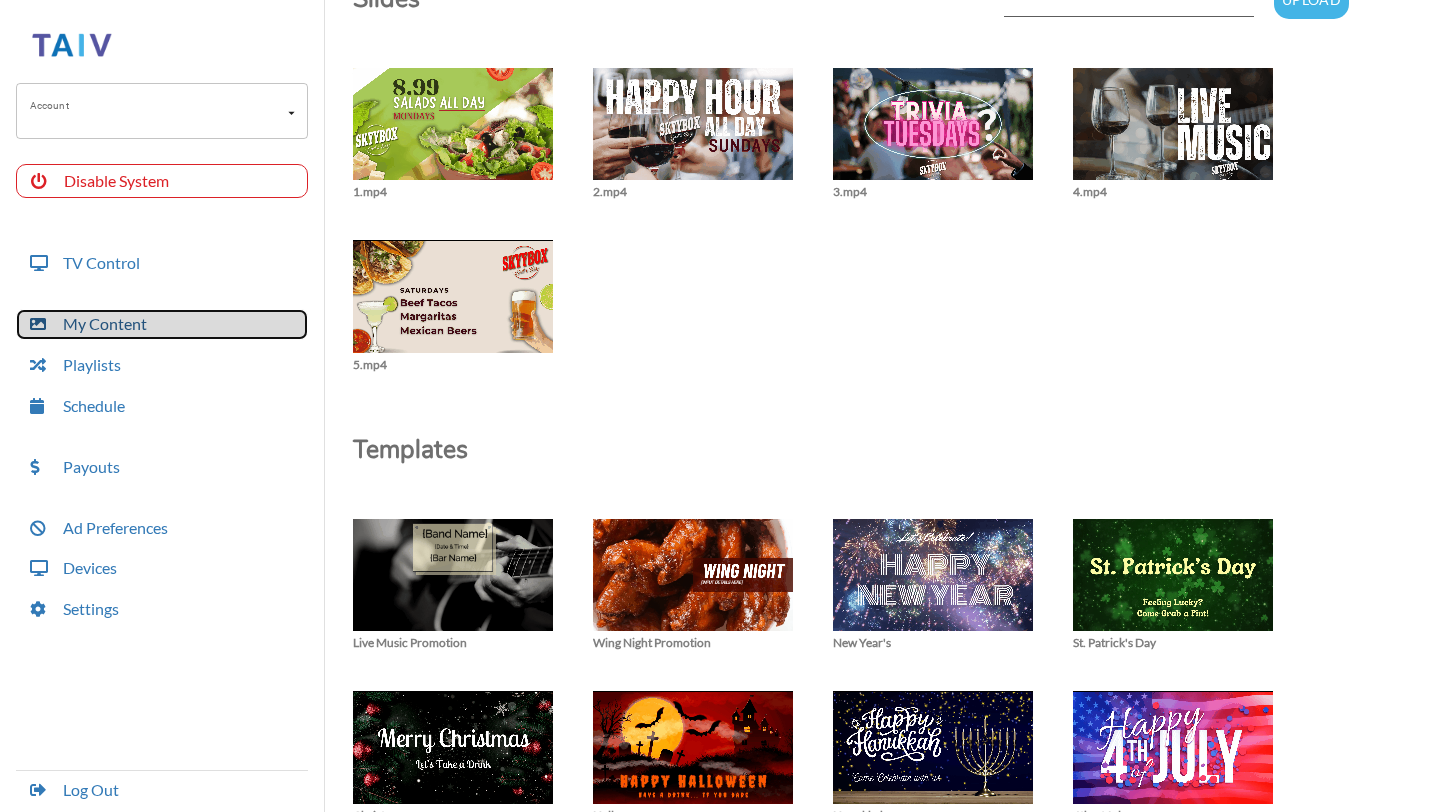 scroll, scrollTop: 0, scrollLeft: 0, axis: both 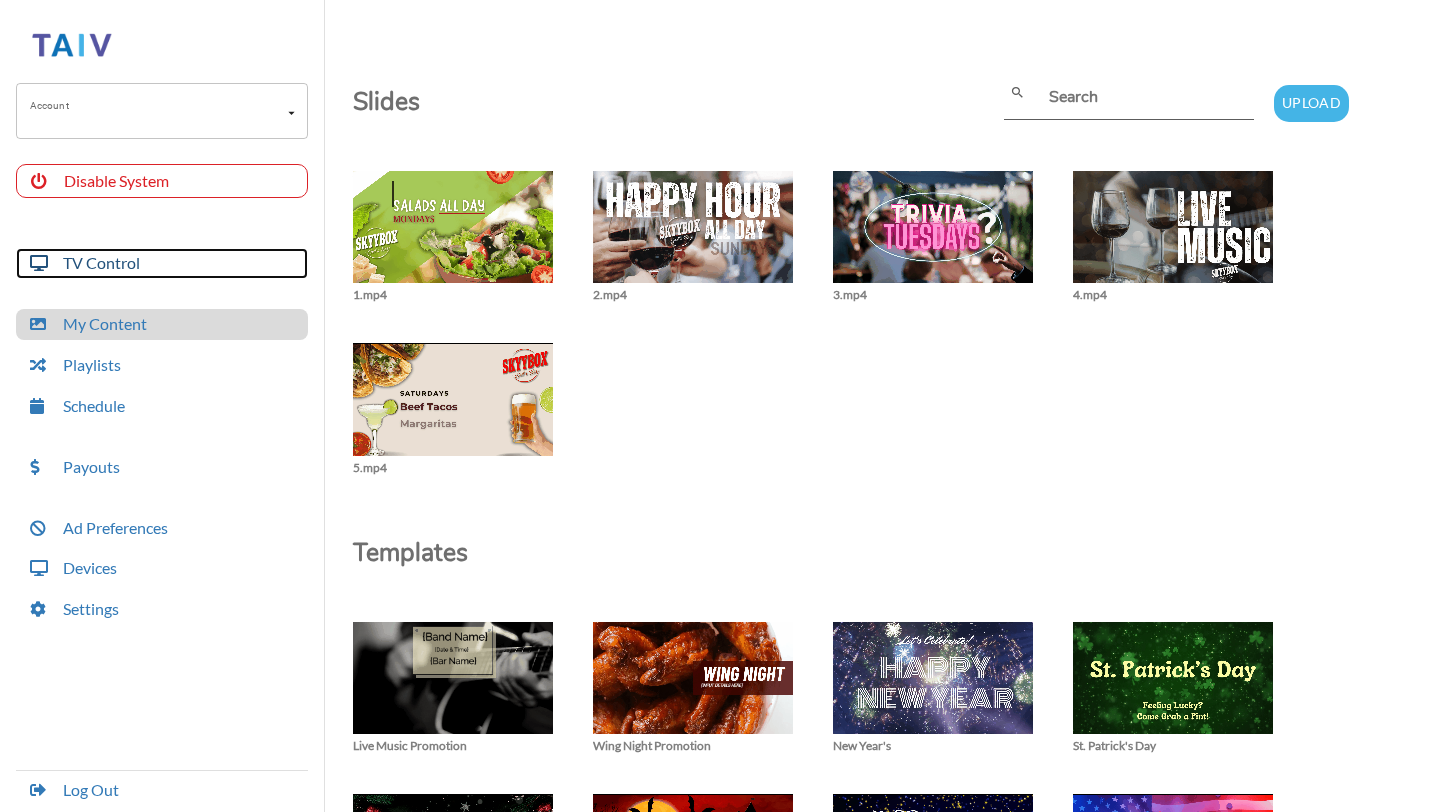 click on "TV Control" at bounding box center (162, 263) 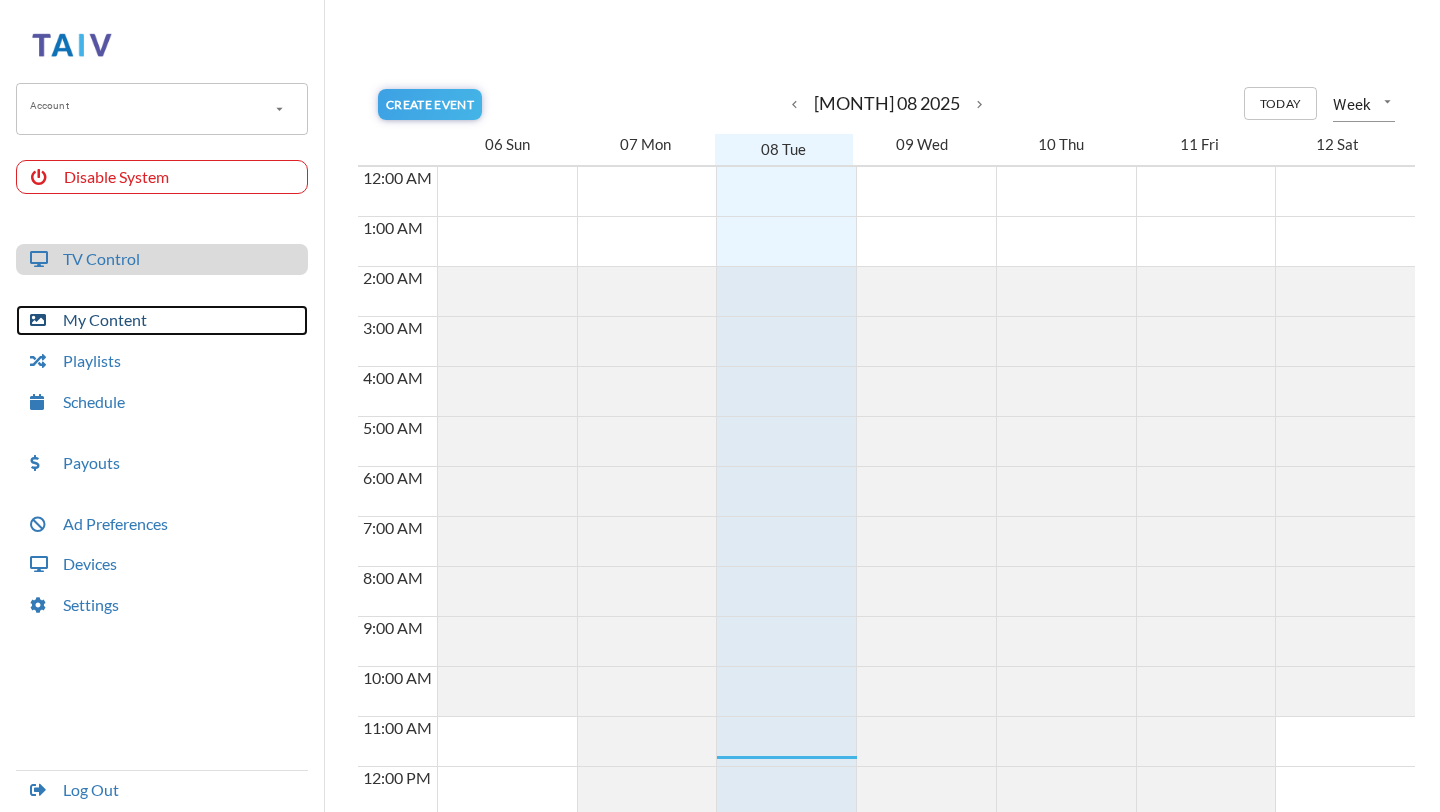 click on "My Content" at bounding box center (162, 320) 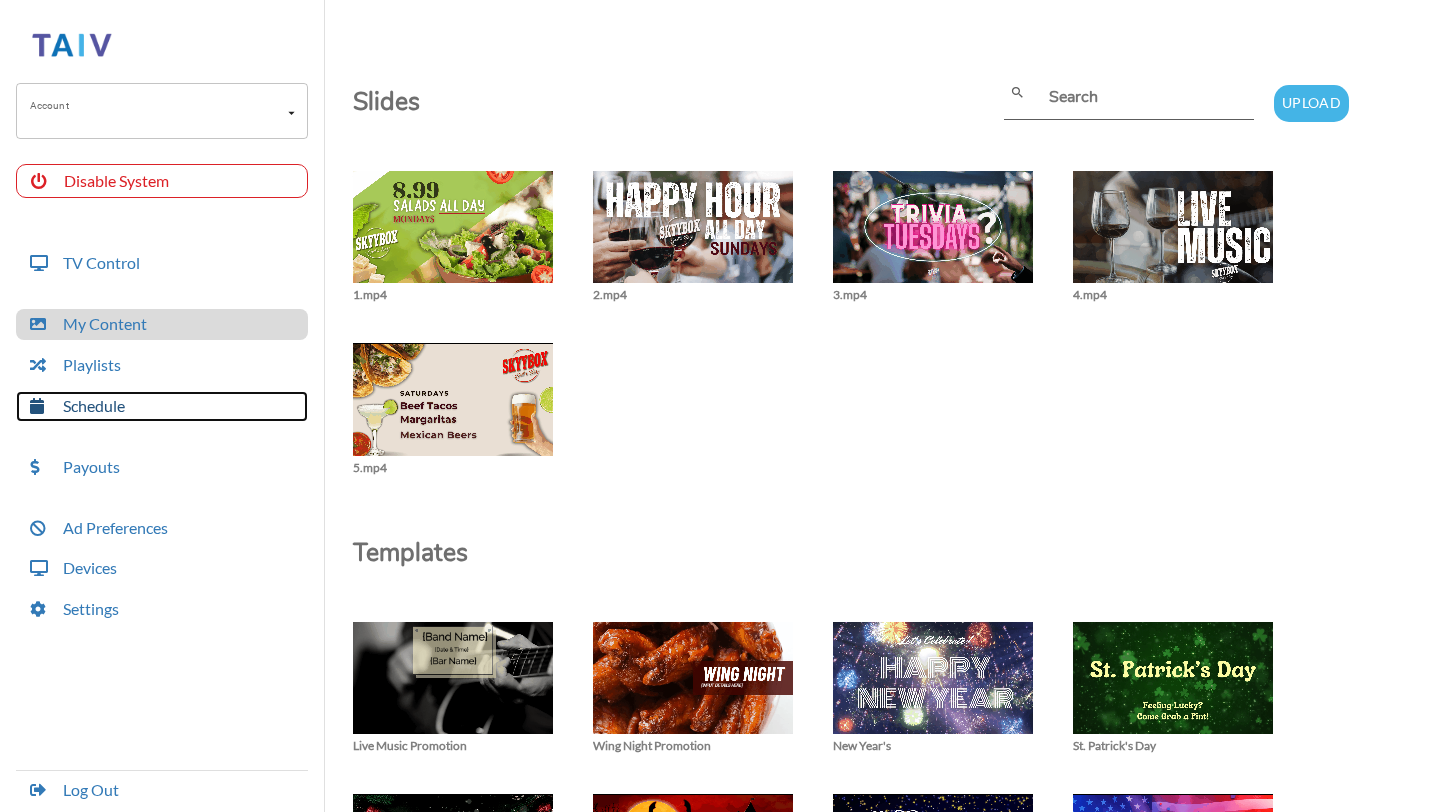 click on "Schedule" at bounding box center (162, 406) 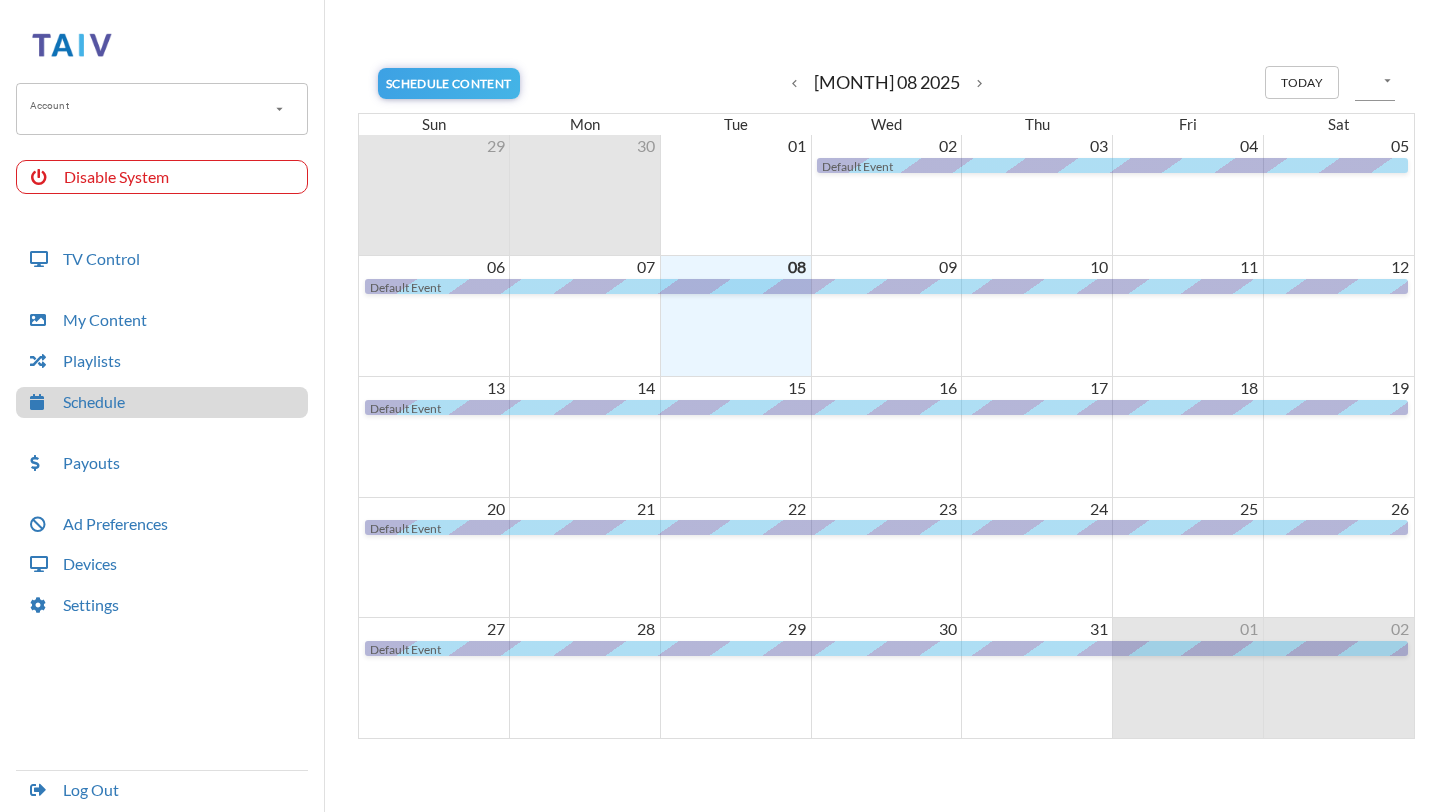 click on "My Content Playlists Schedule" at bounding box center (162, 361) 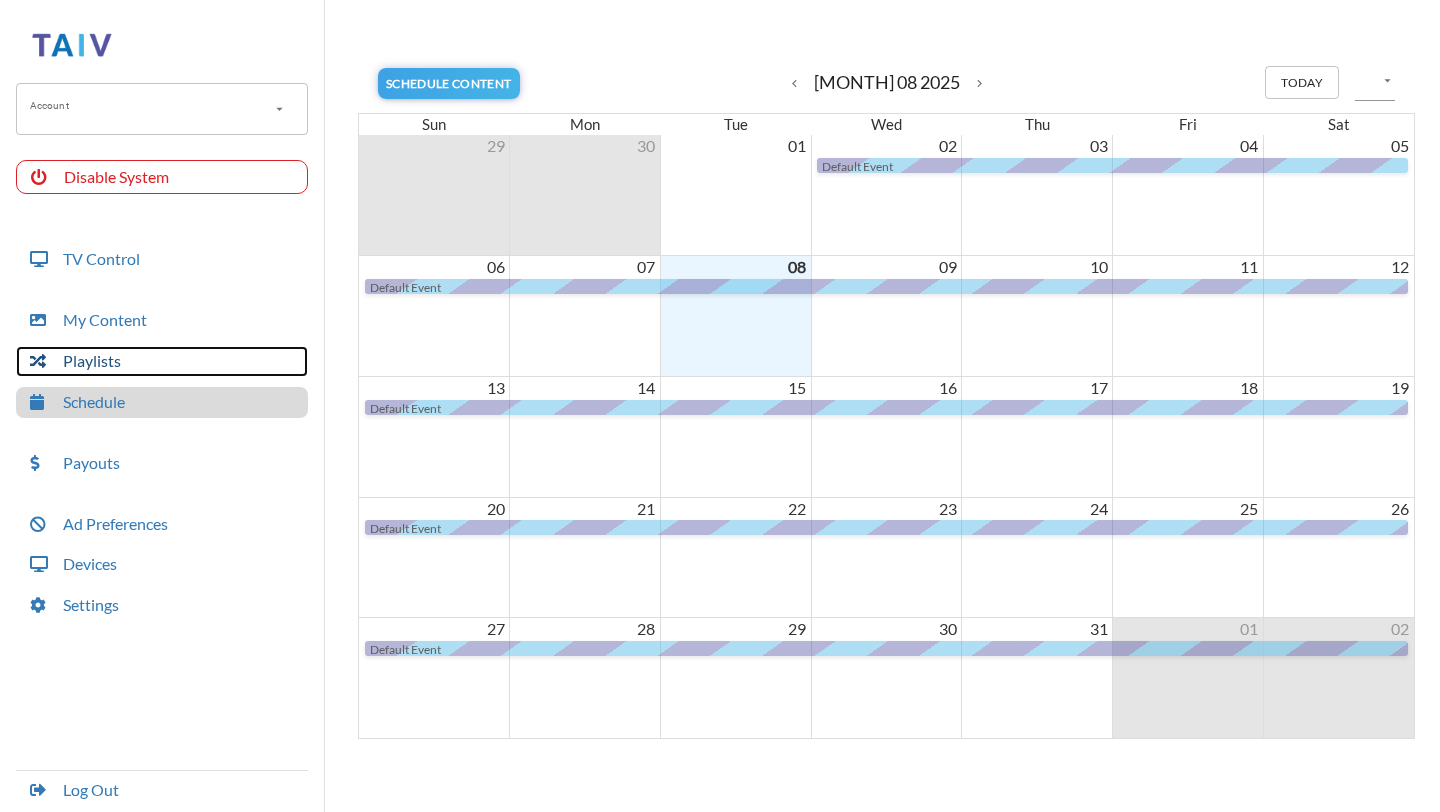 click on "Playlists" at bounding box center (162, 361) 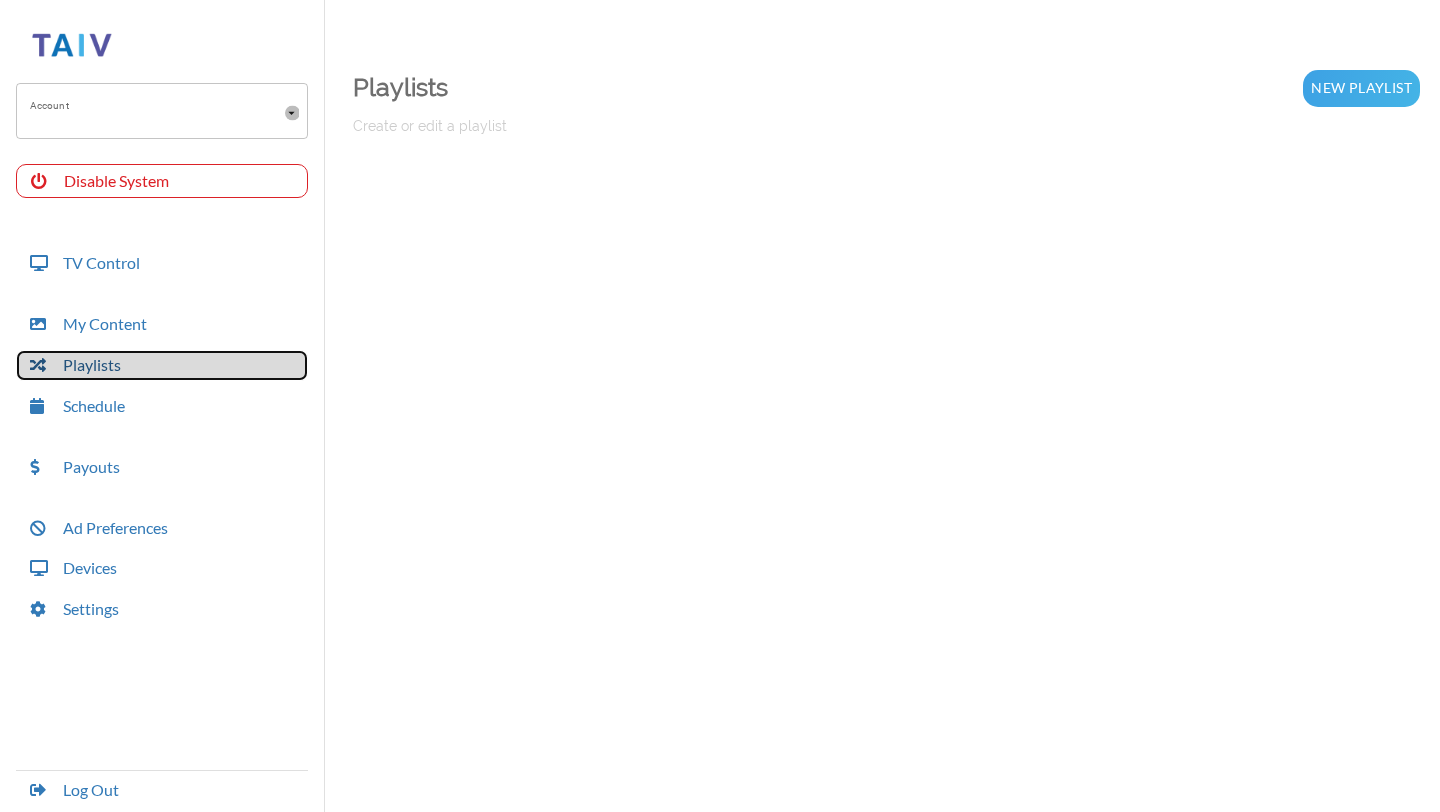 click at bounding box center [291, 112] 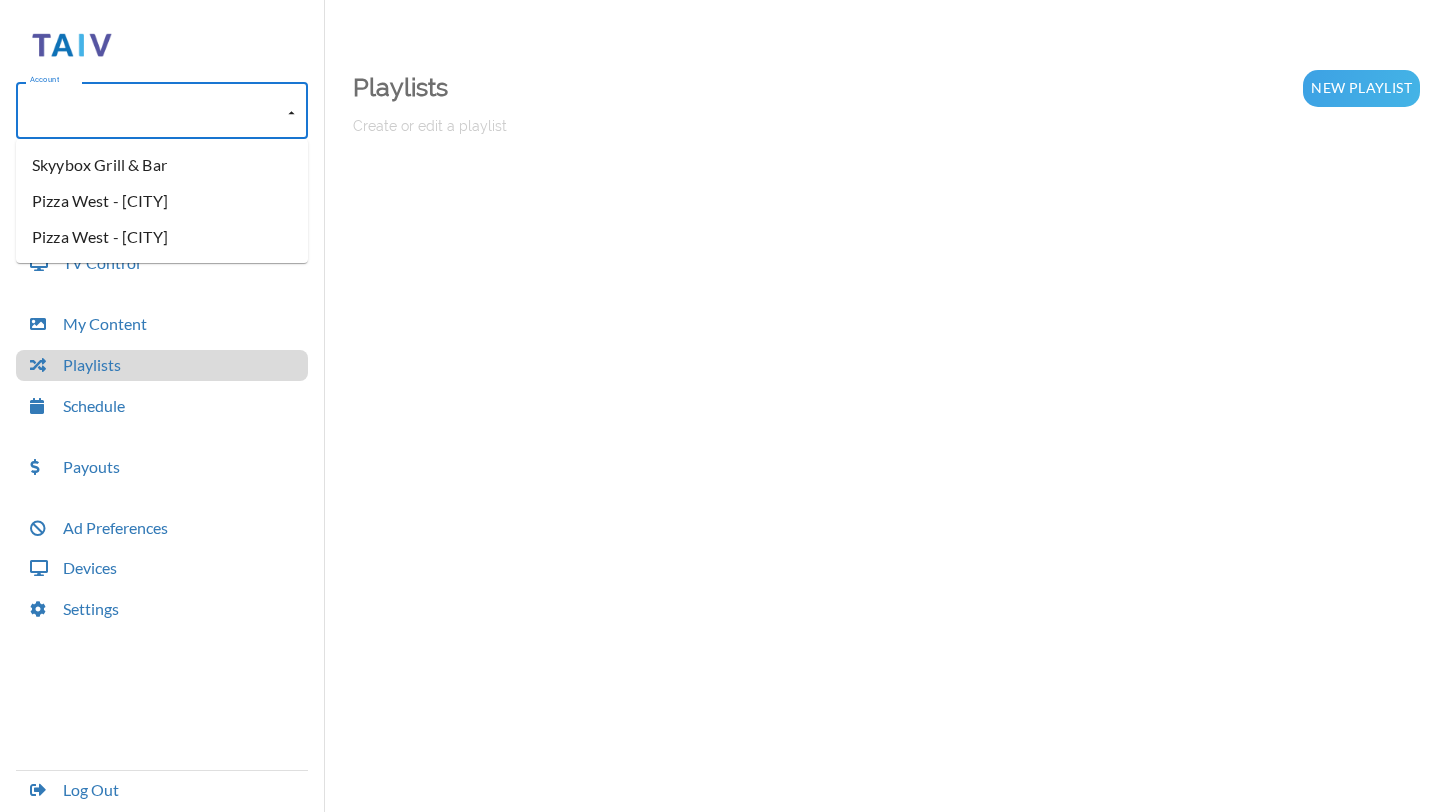 click at bounding box center (291, 110) 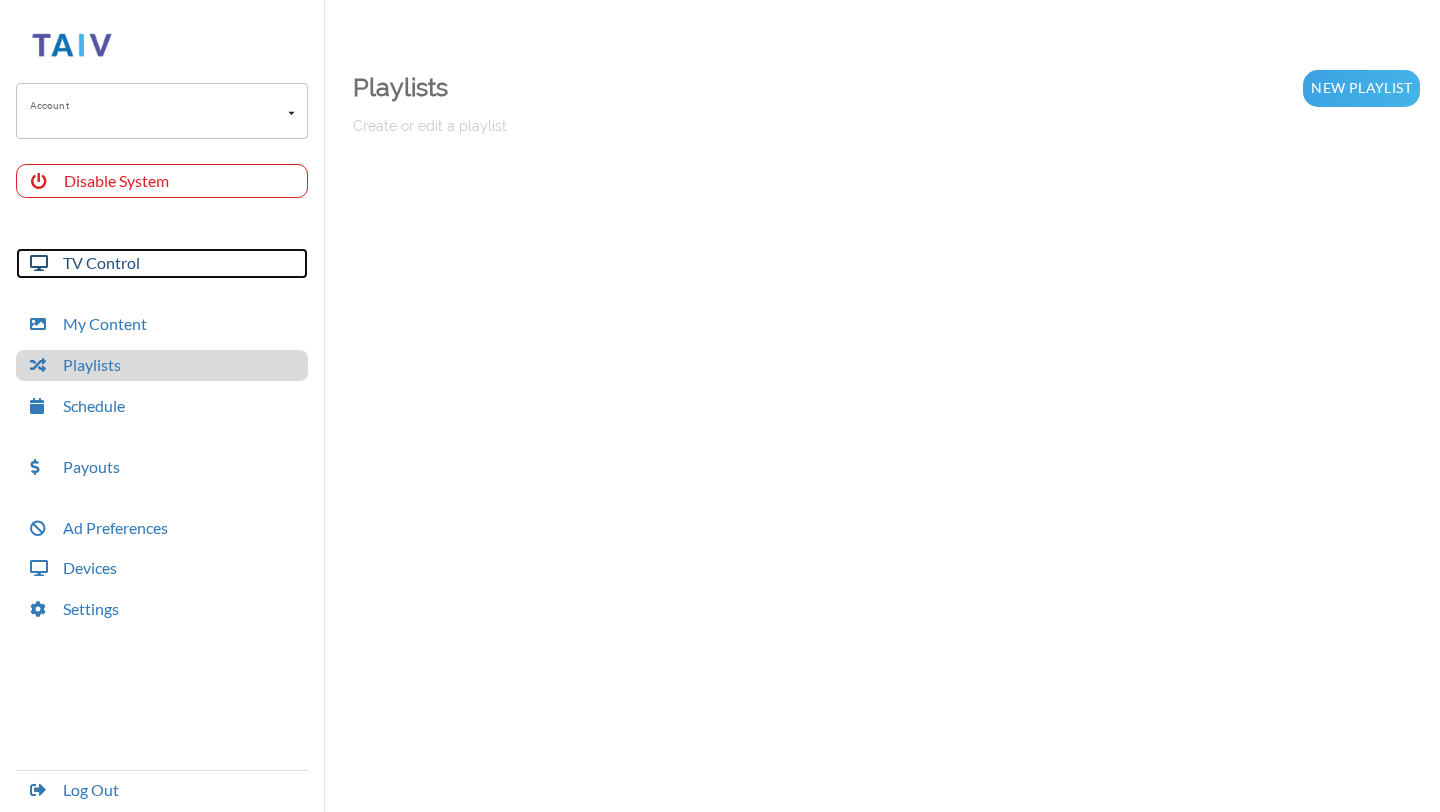click on "TV Control" at bounding box center [162, 263] 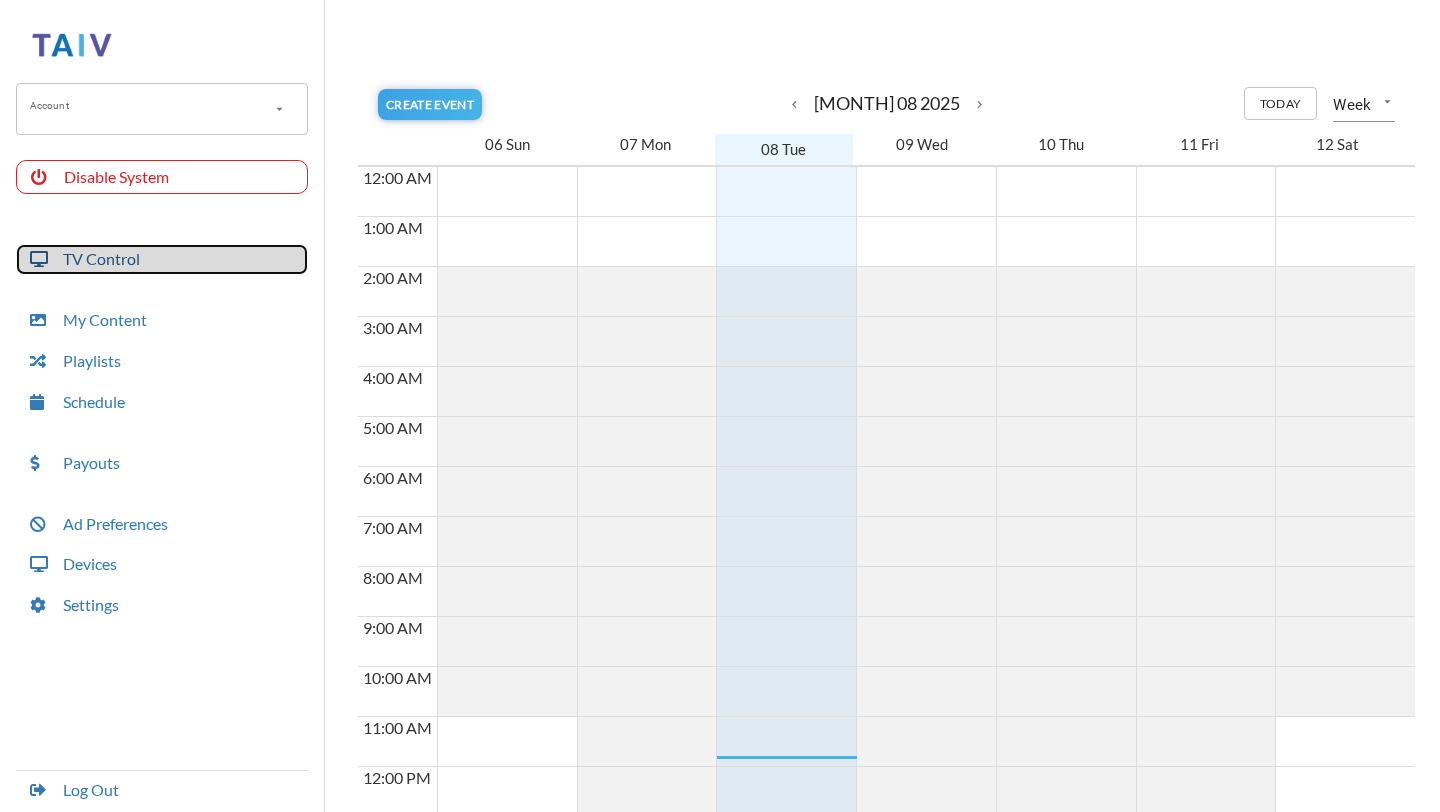 scroll, scrollTop: 3, scrollLeft: 0, axis: vertical 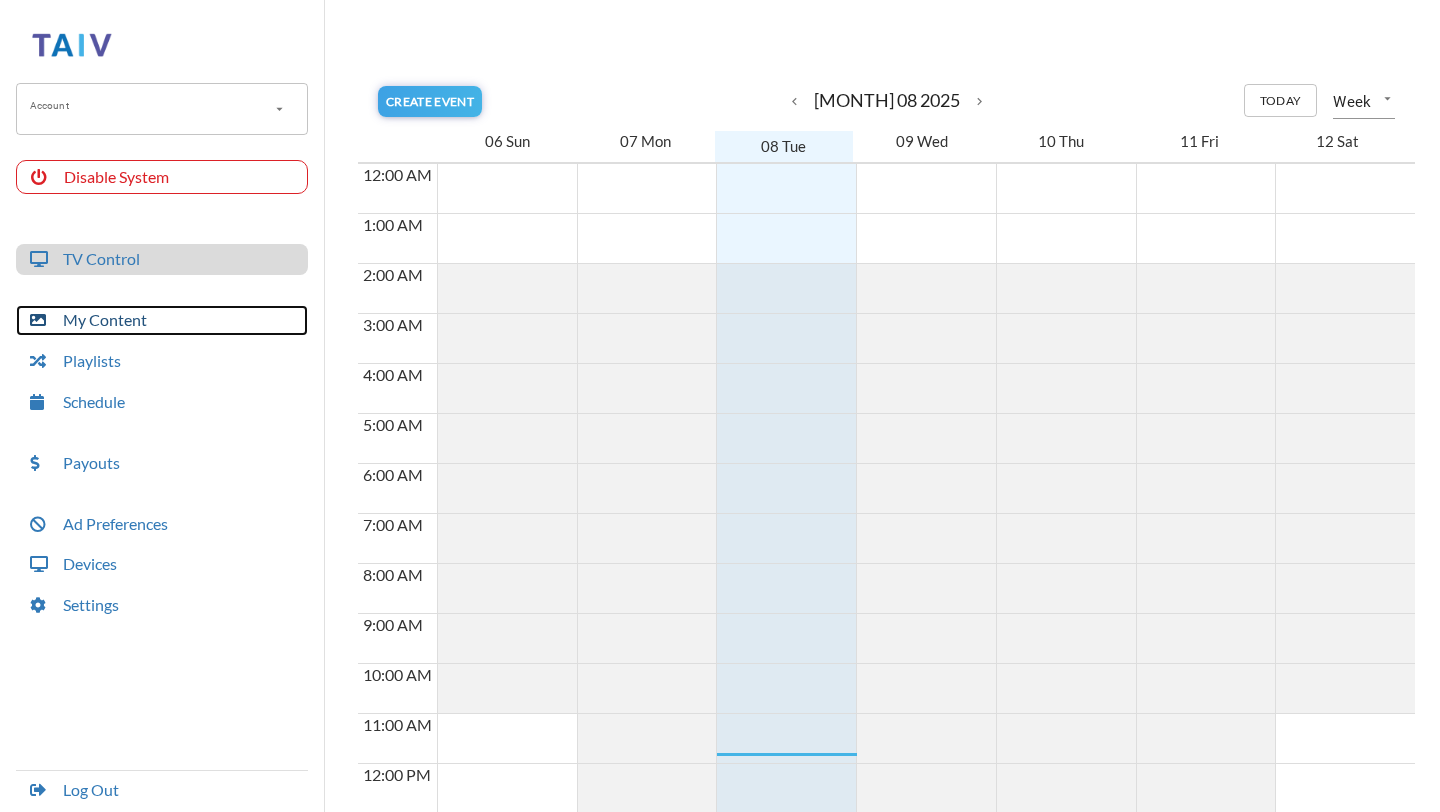 click on "My Content" at bounding box center [162, 320] 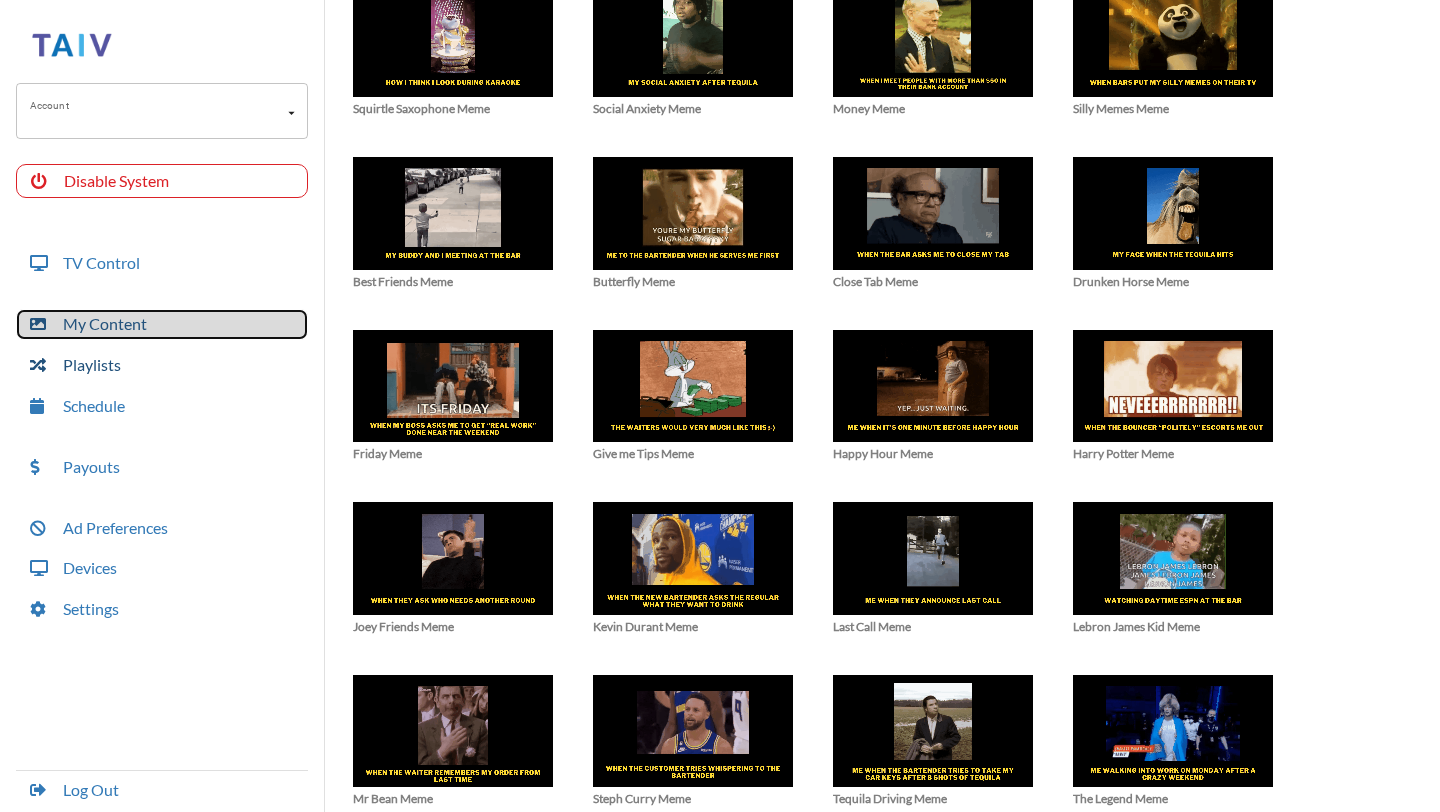 scroll, scrollTop: 2897, scrollLeft: 0, axis: vertical 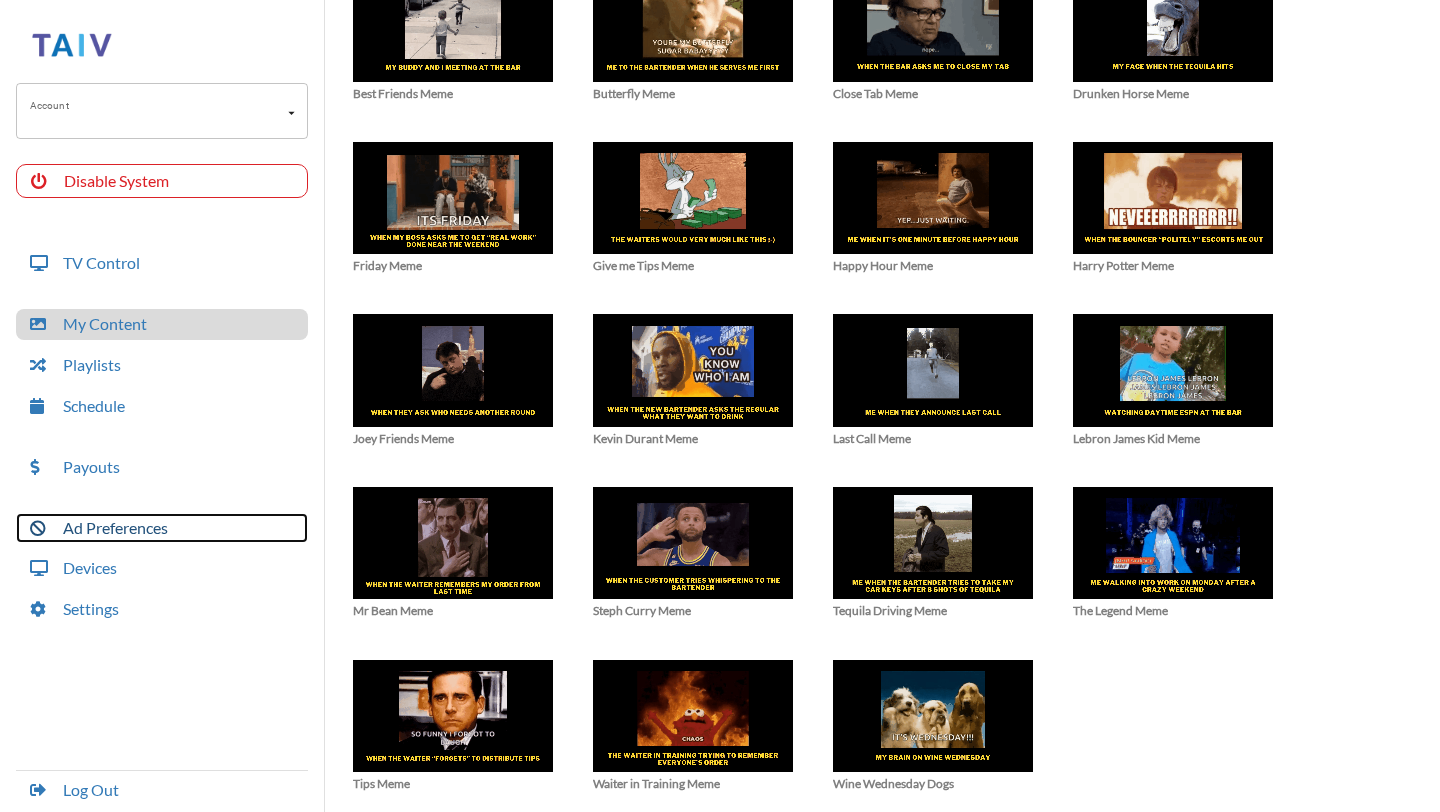 click on "Ad Preferences" at bounding box center [162, 528] 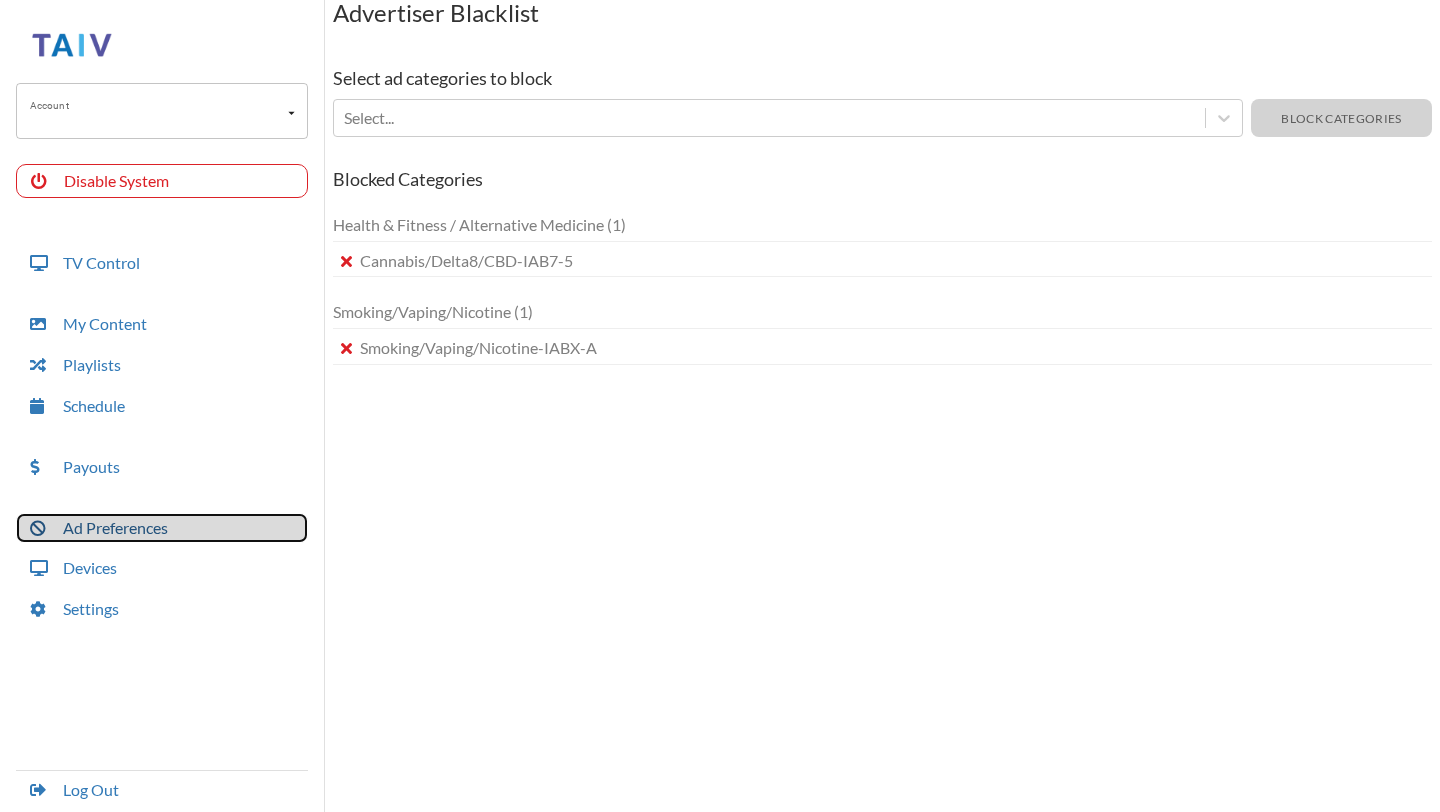 scroll, scrollTop: 65, scrollLeft: 0, axis: vertical 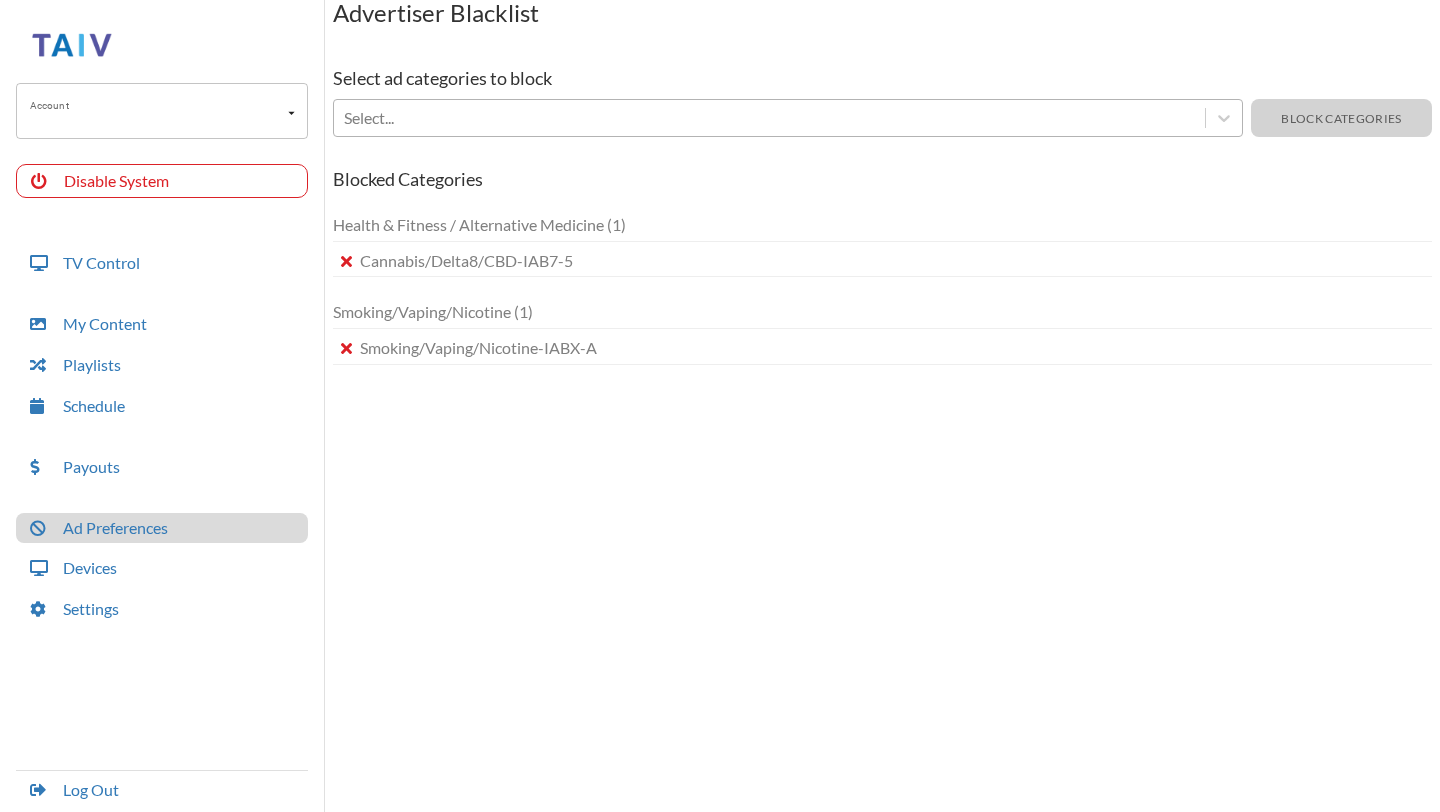 click at bounding box center [769, 118] 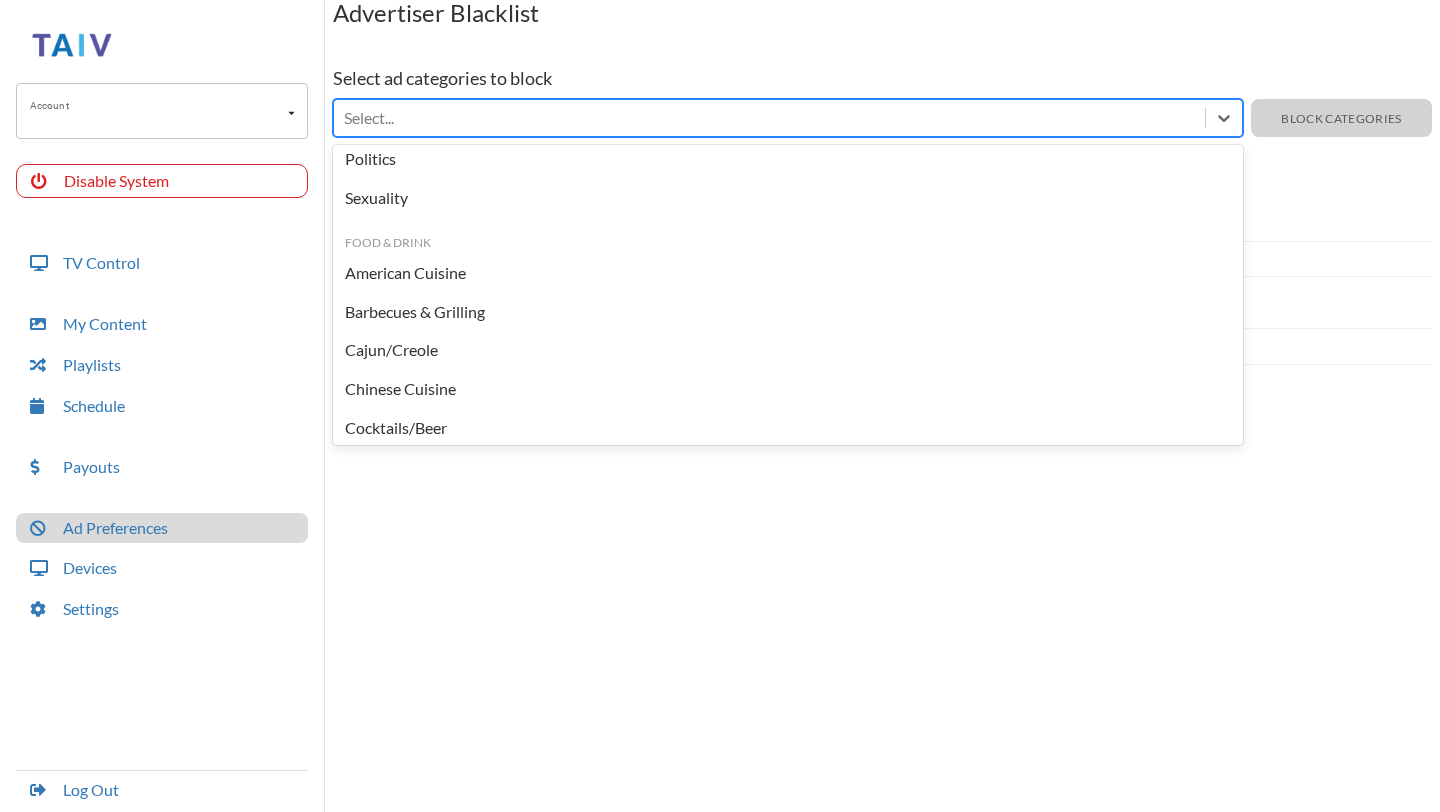 scroll, scrollTop: 0, scrollLeft: 0, axis: both 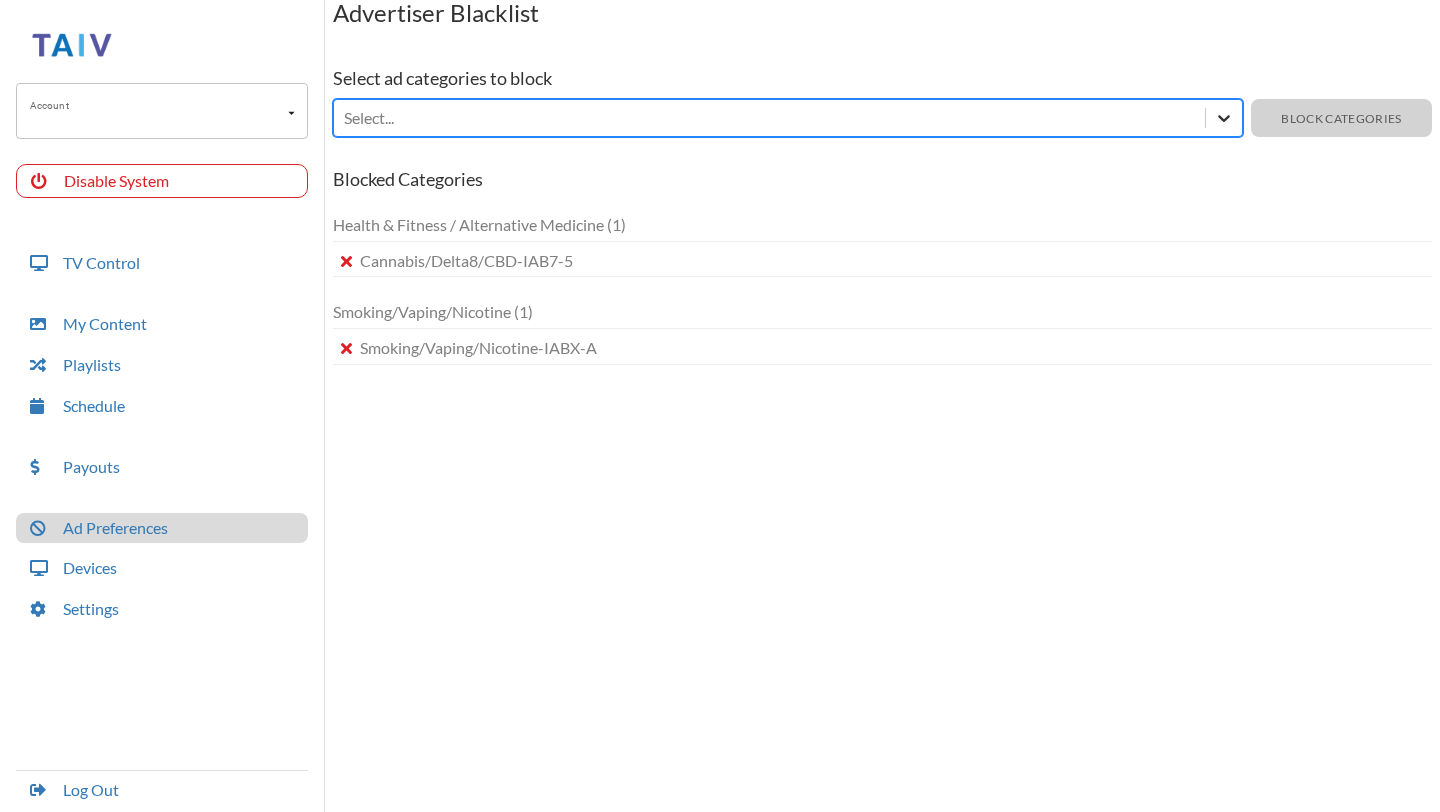 click at bounding box center [1224, 118] 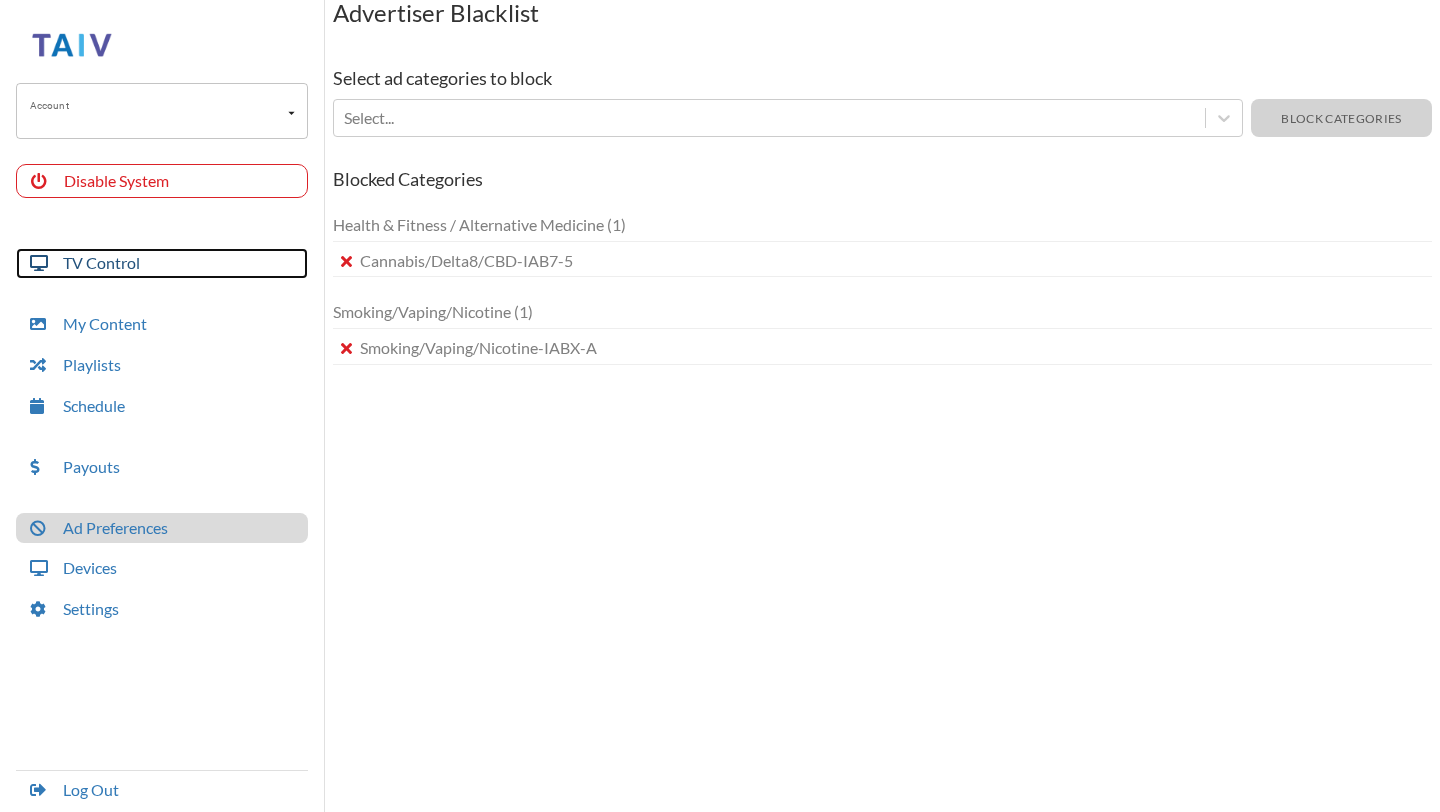 click on "TV Control" at bounding box center [162, 263] 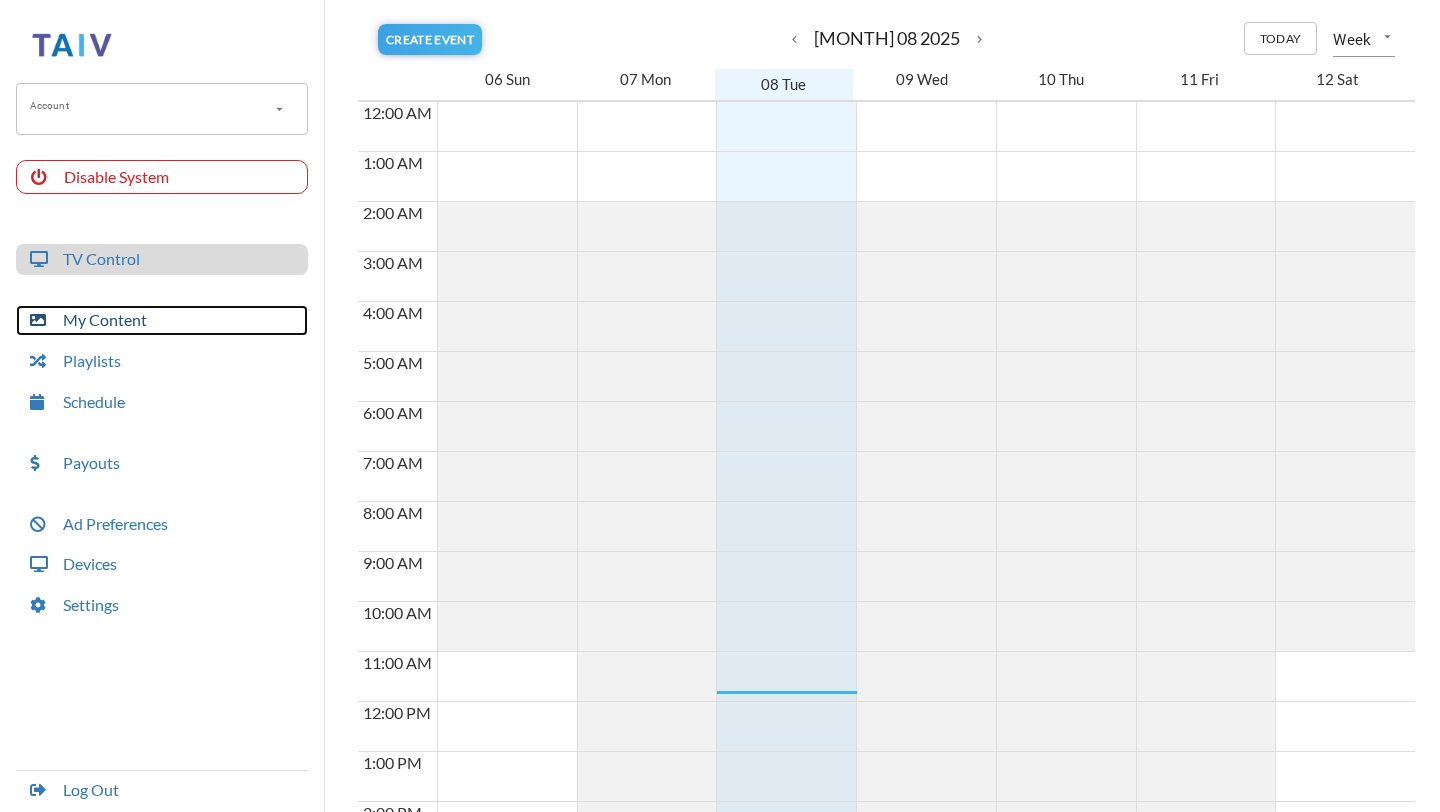 click on "My Content" at bounding box center [162, 320] 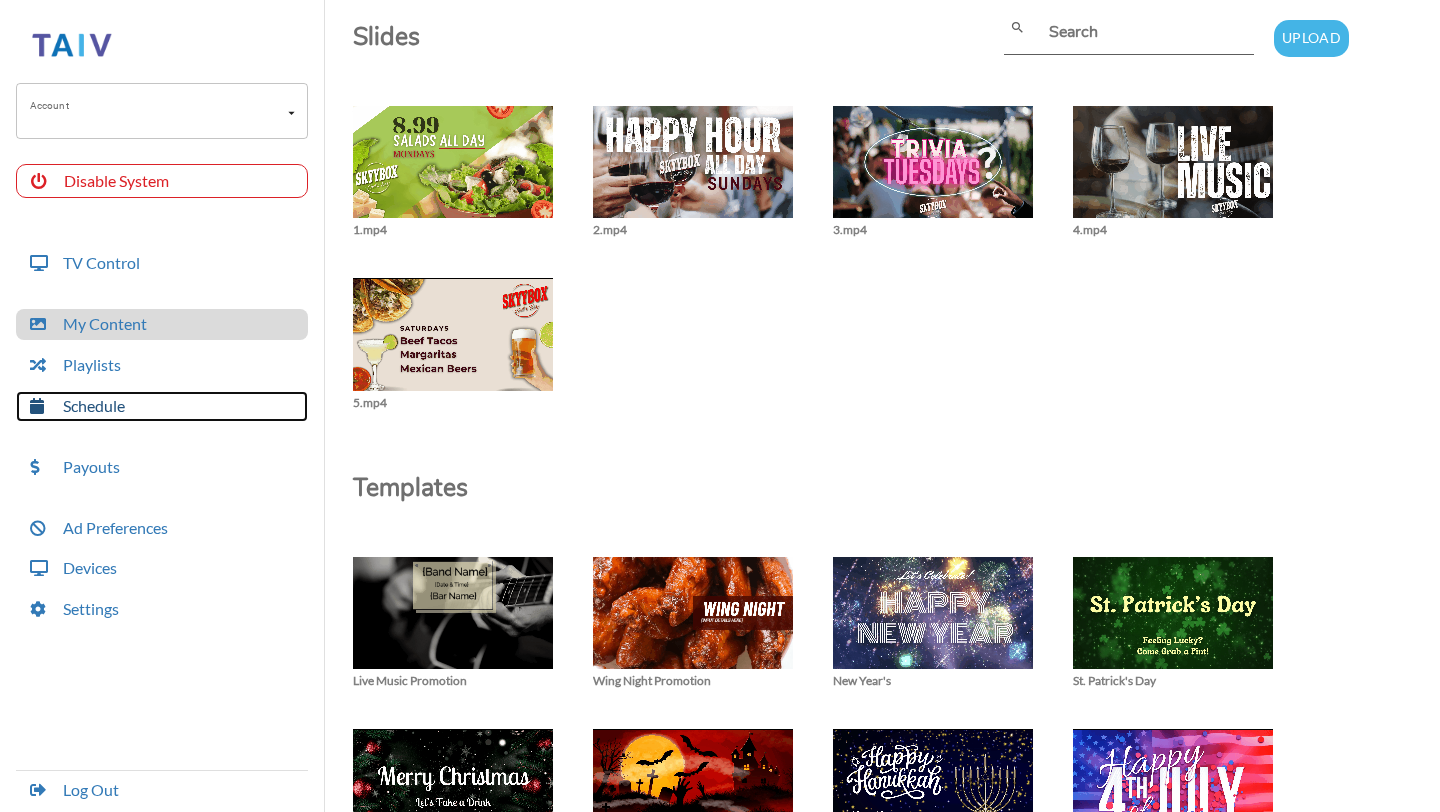 click on "Schedule" at bounding box center (162, 406) 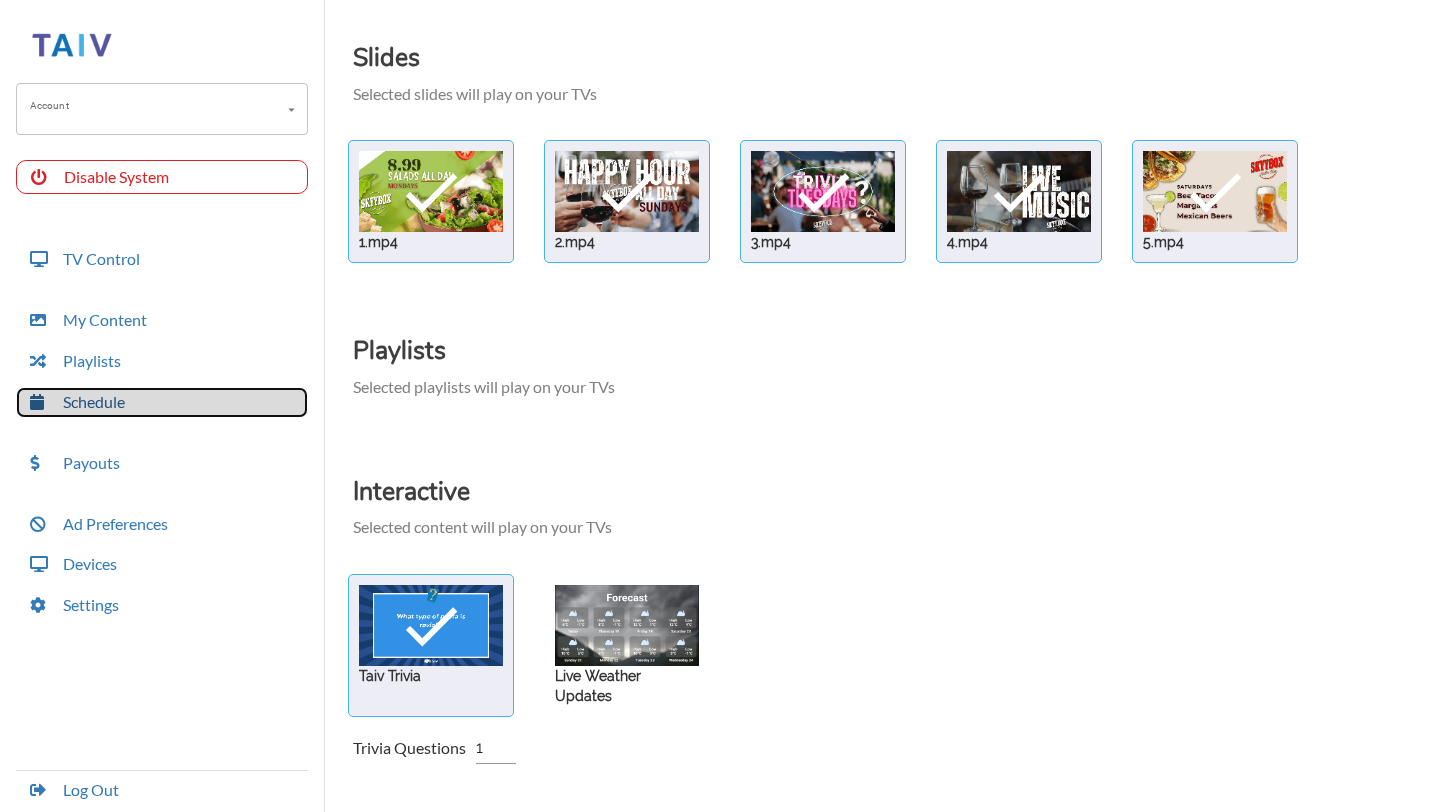 scroll, scrollTop: 97, scrollLeft: 0, axis: vertical 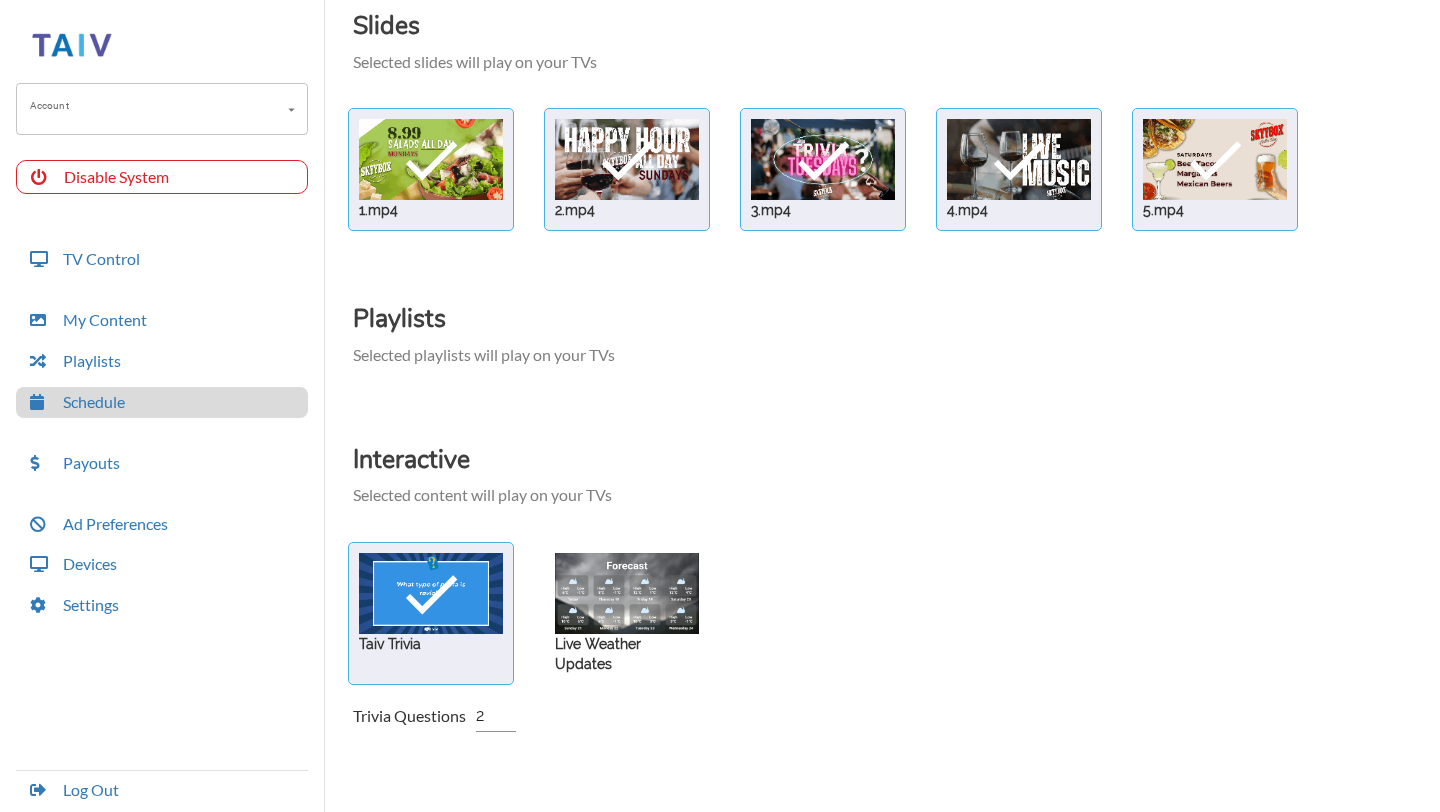 click on "2" at bounding box center [496, 716] 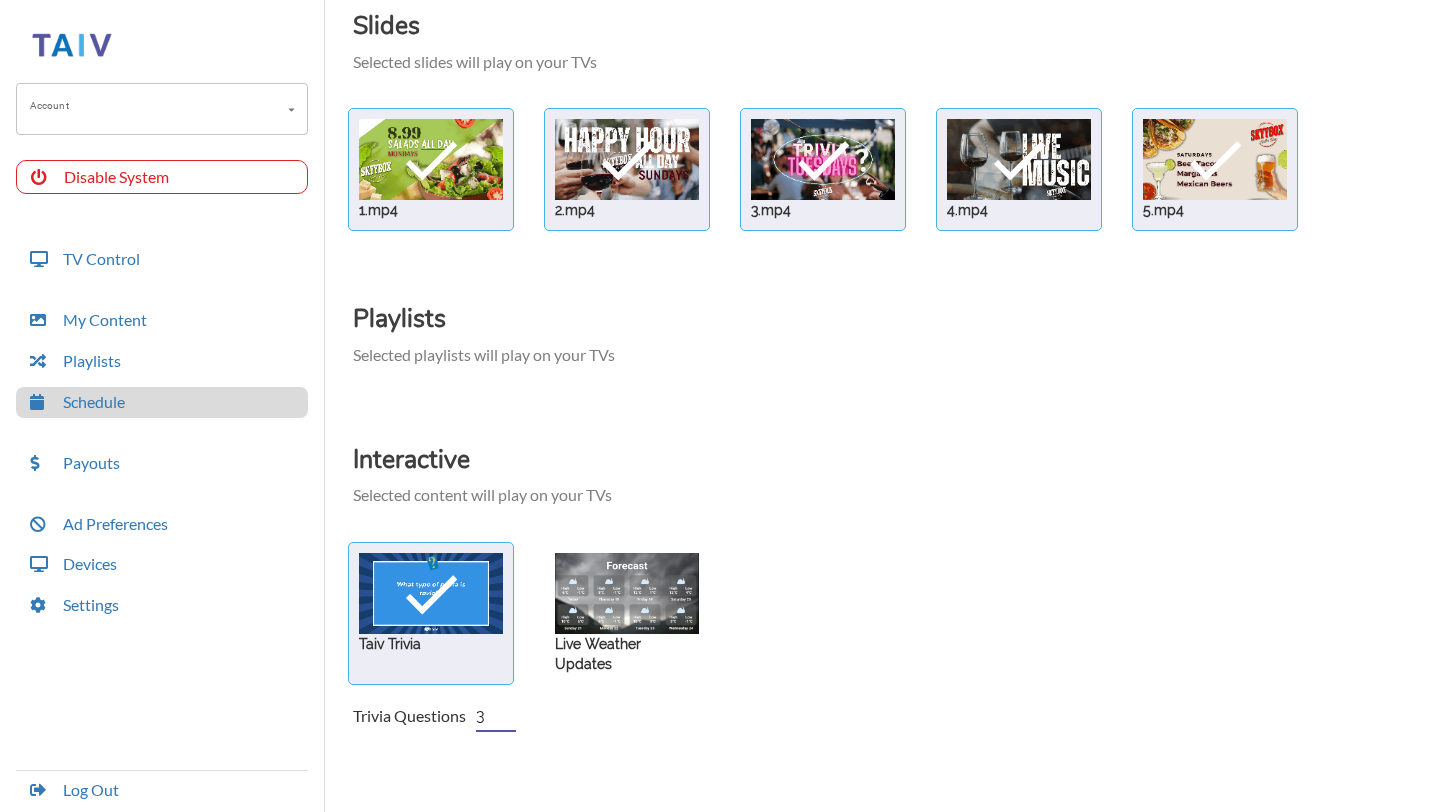 click on "3" at bounding box center (496, 716) 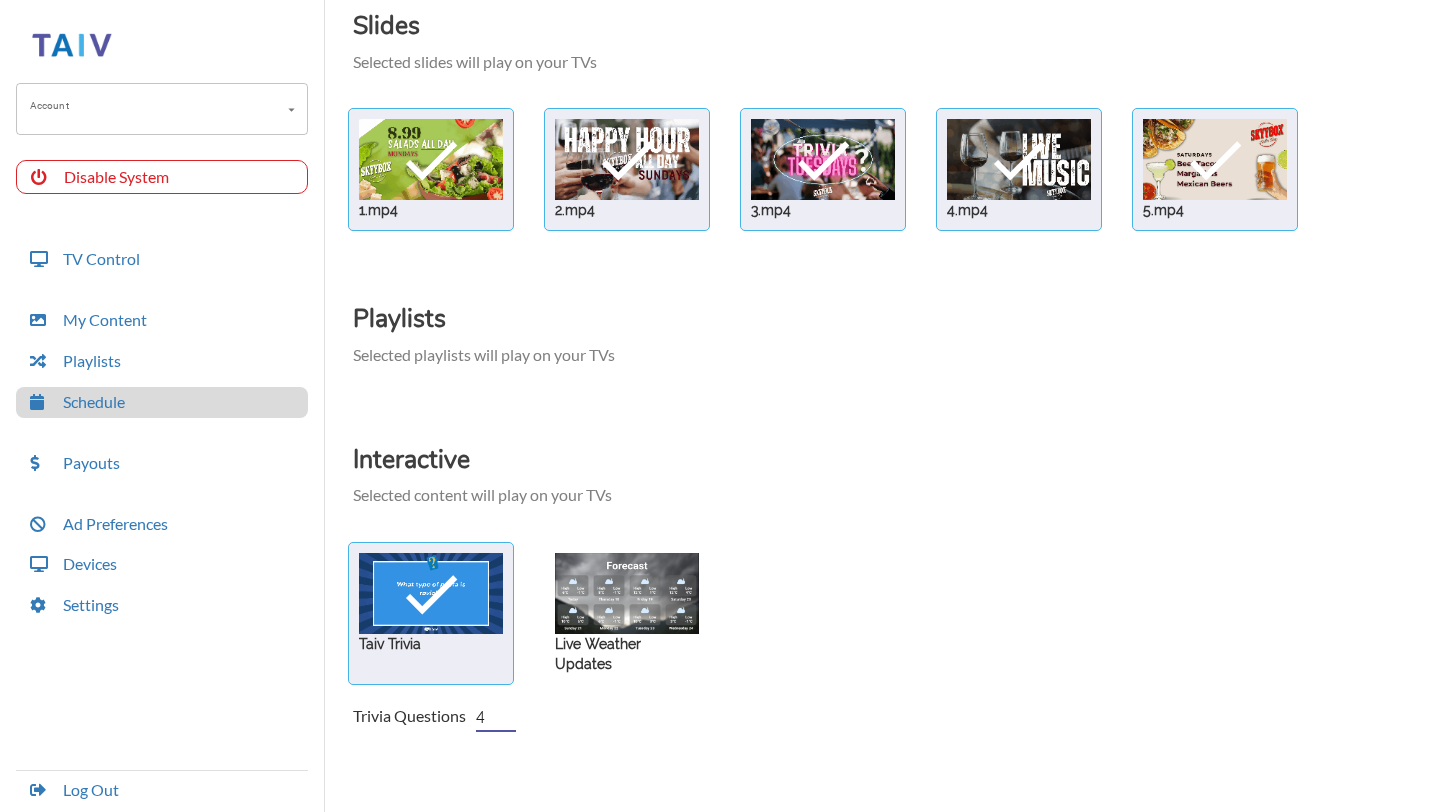 type on "4" 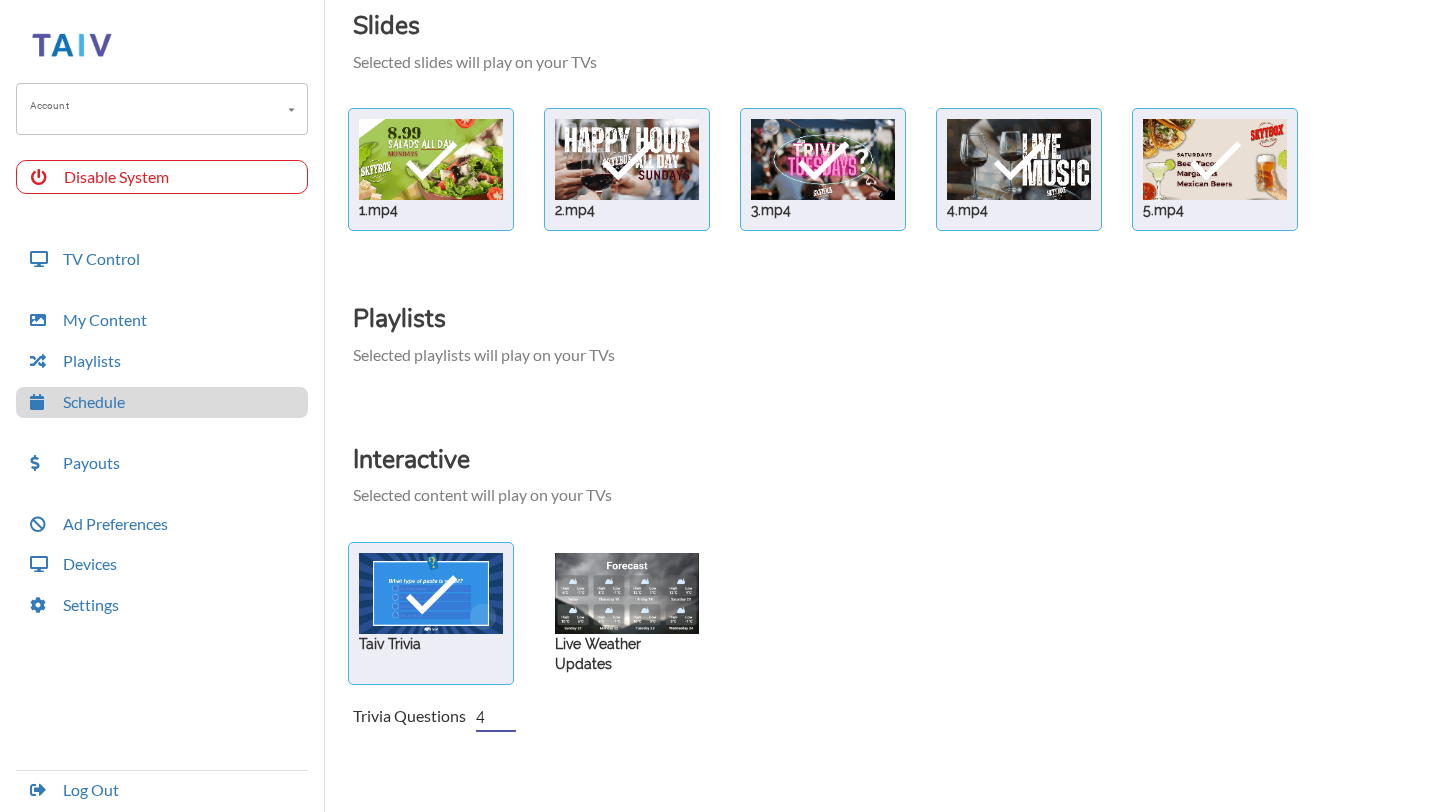 click on "4" at bounding box center (496, 716) 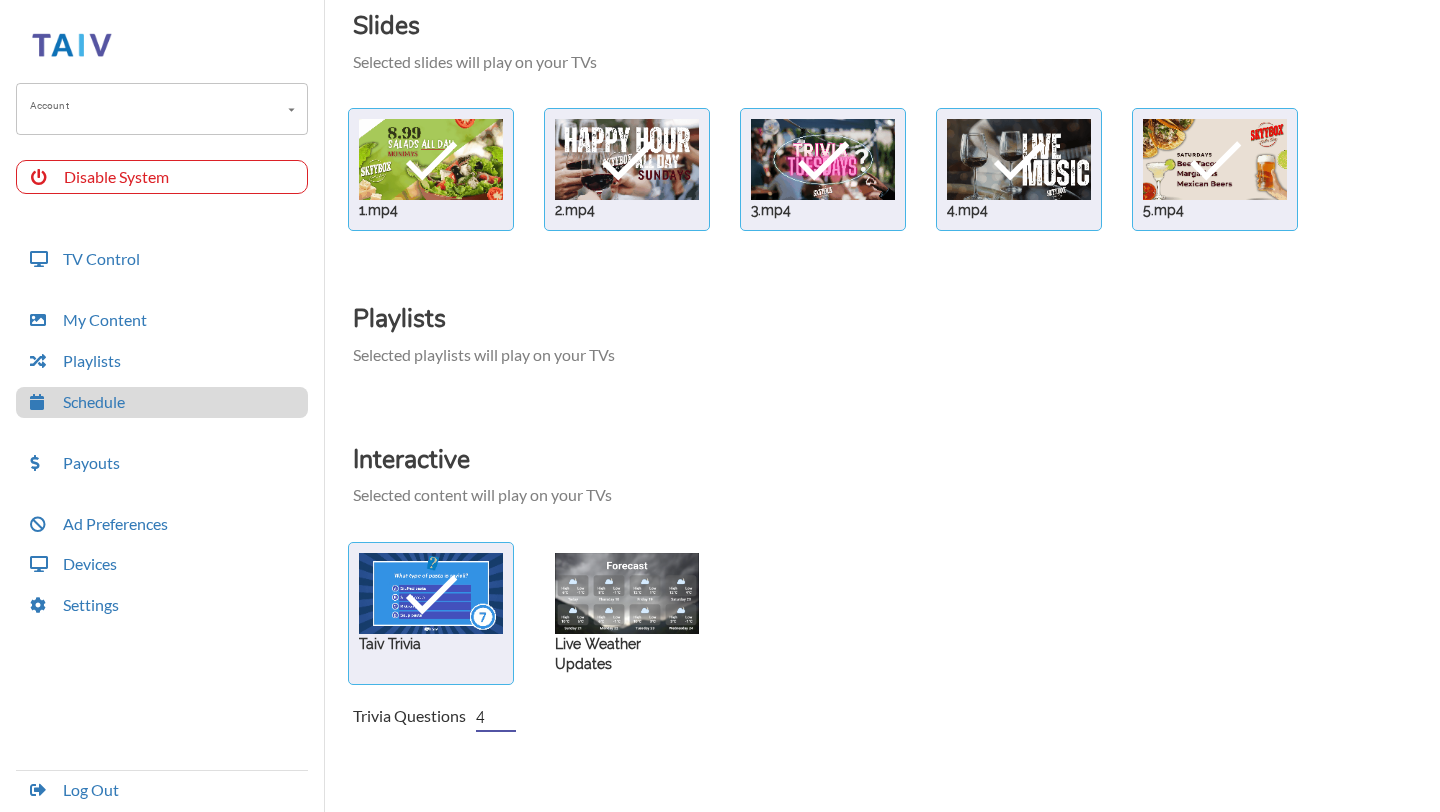 click on "Trivia Questions 4" at bounding box center [896, 716] 